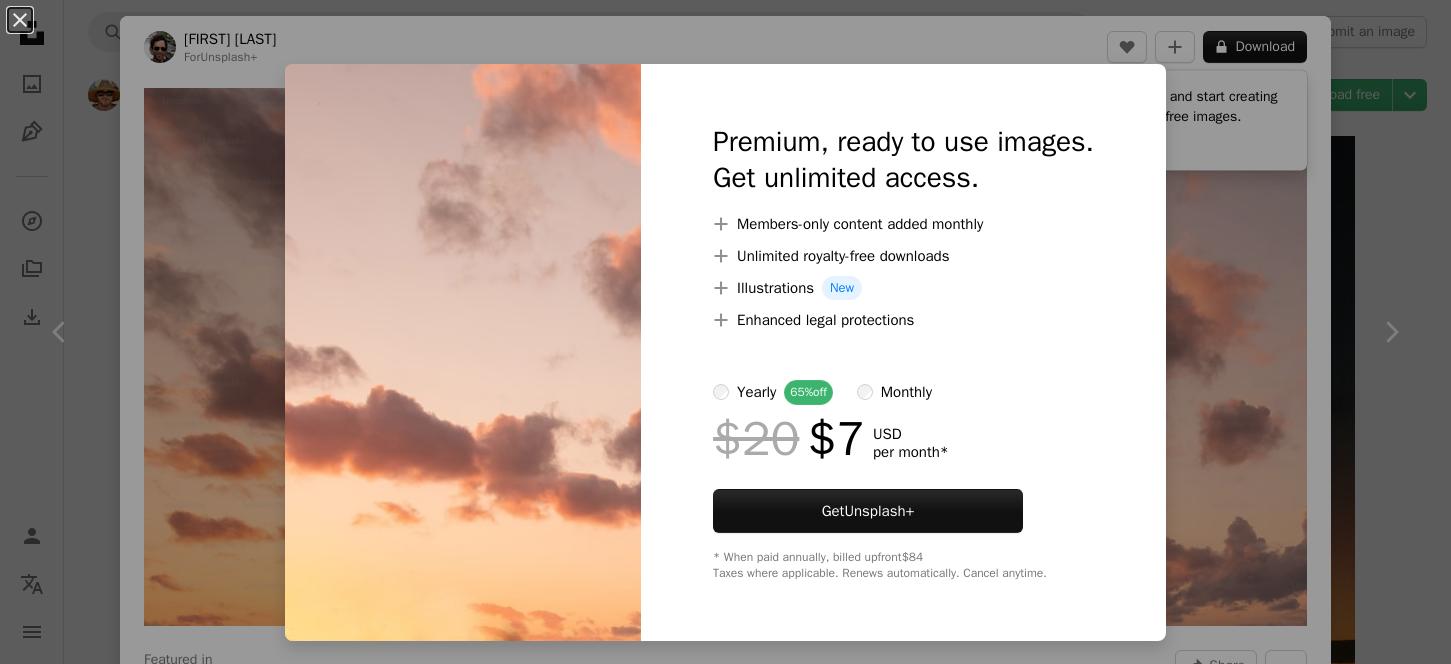 scroll, scrollTop: 1860, scrollLeft: 0, axis: vertical 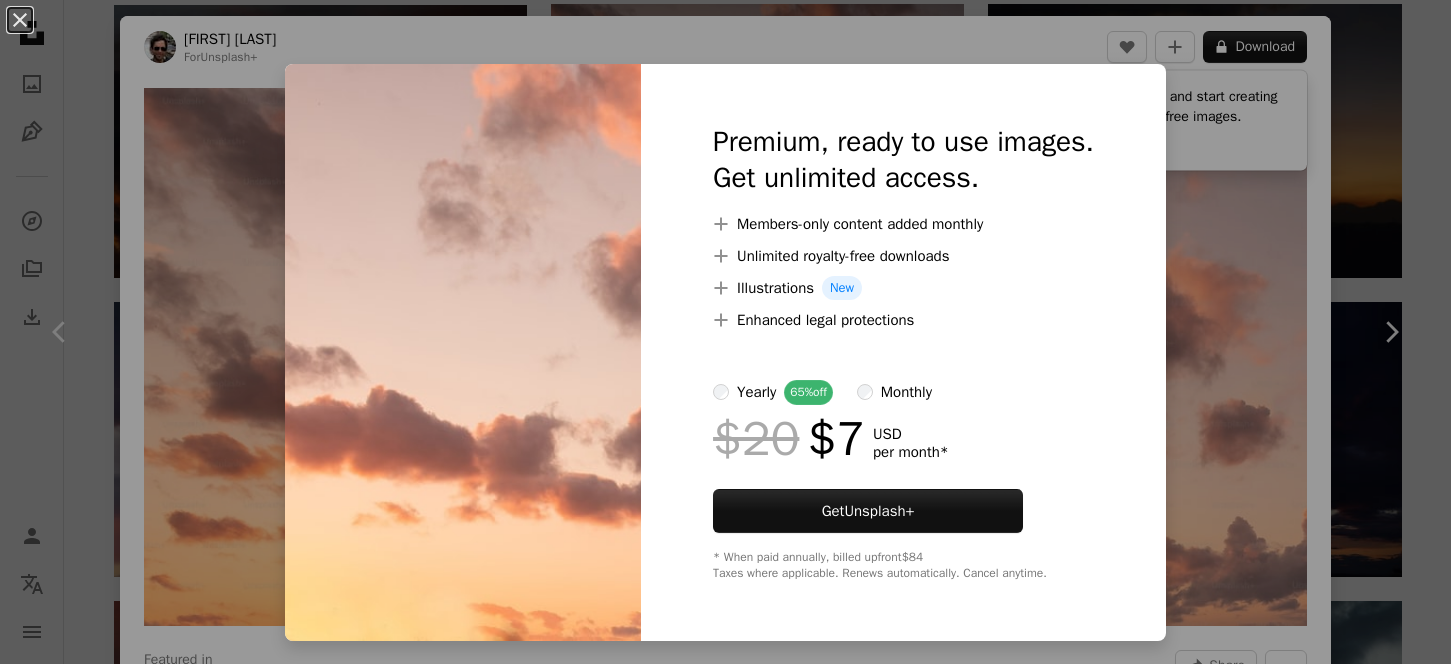 click at bounding box center (463, 352) 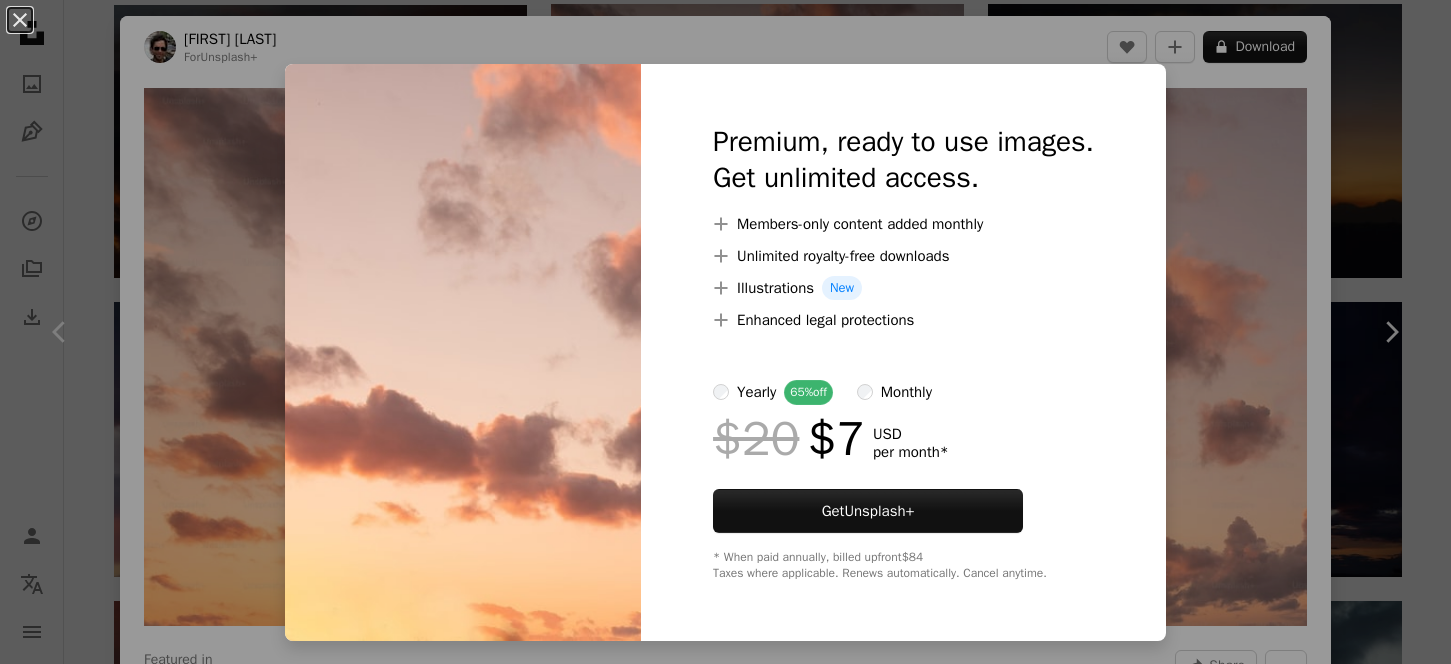 click on "Premium, ready to use images. Get unlimited access. A plus sign Members-only content added monthly A plus sign Unlimited royalty-free downloads A plus sign Illustrations  New A plus sign Enhanced legal protections yearly 65%  off monthly $20   $7 USD per month * Get  Unsplash+ * When paid annually, billed upfront  $84 Taxes where applicable. Renews automatically. Cancel anytime." at bounding box center (903, 352) 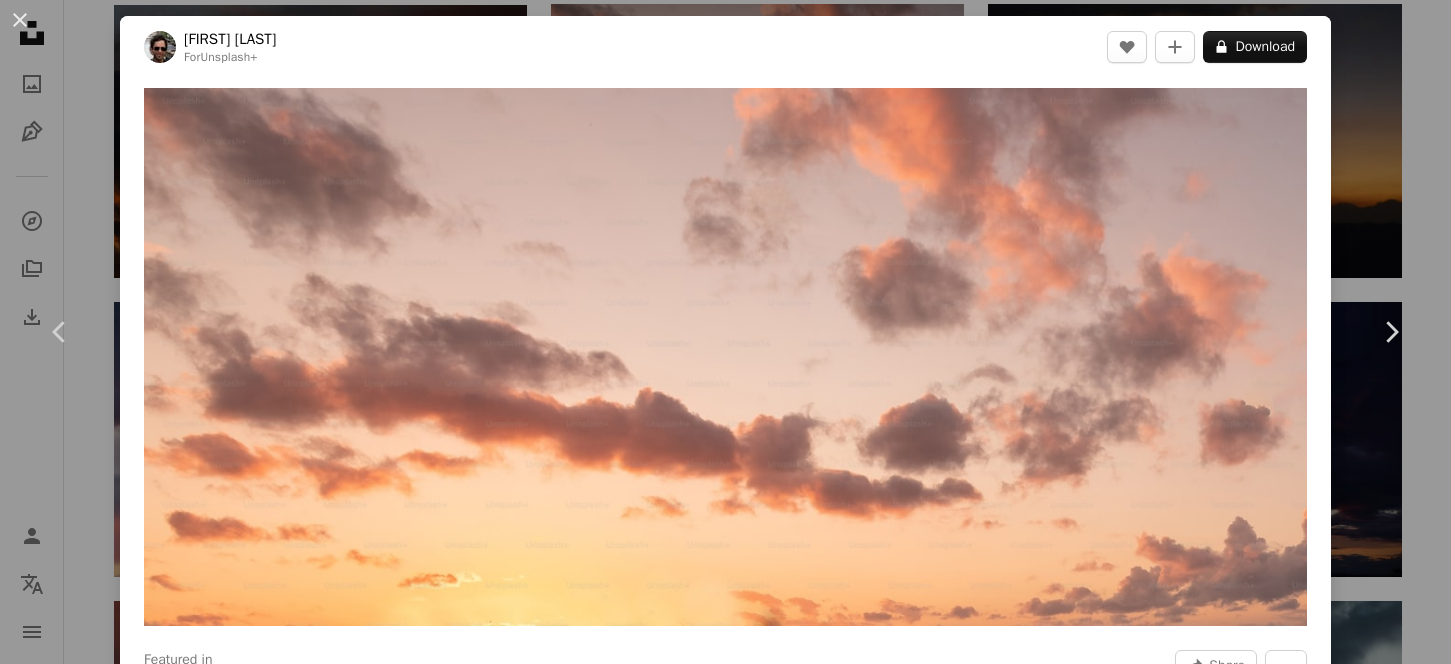 click at bounding box center (725, 357) 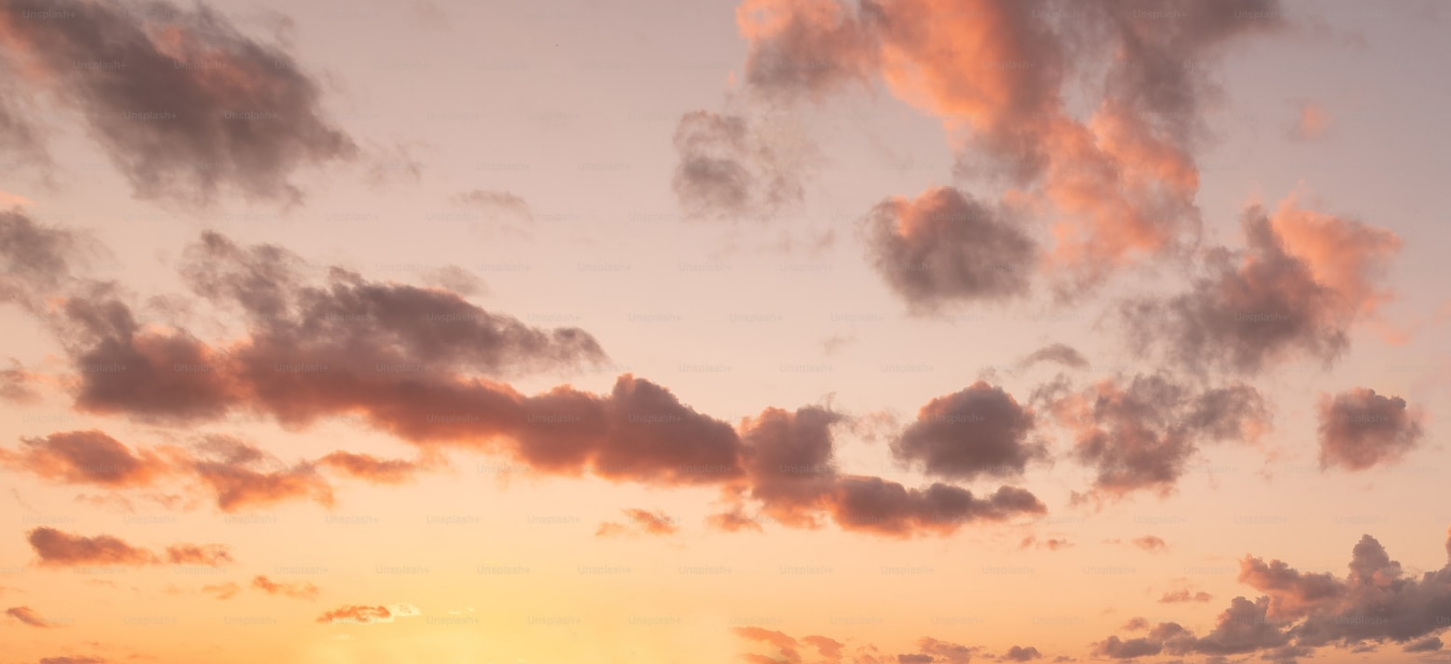 click at bounding box center [725, 335] 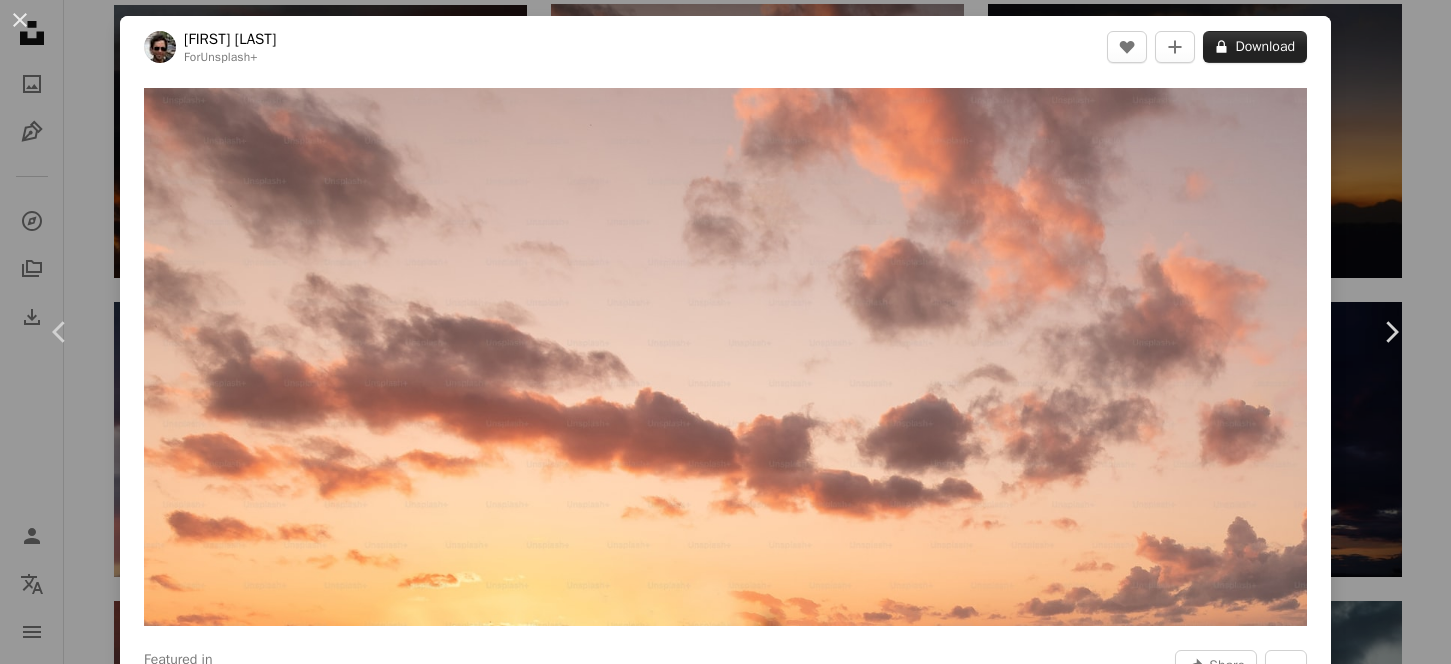 click on "A lock Download" at bounding box center (1255, 47) 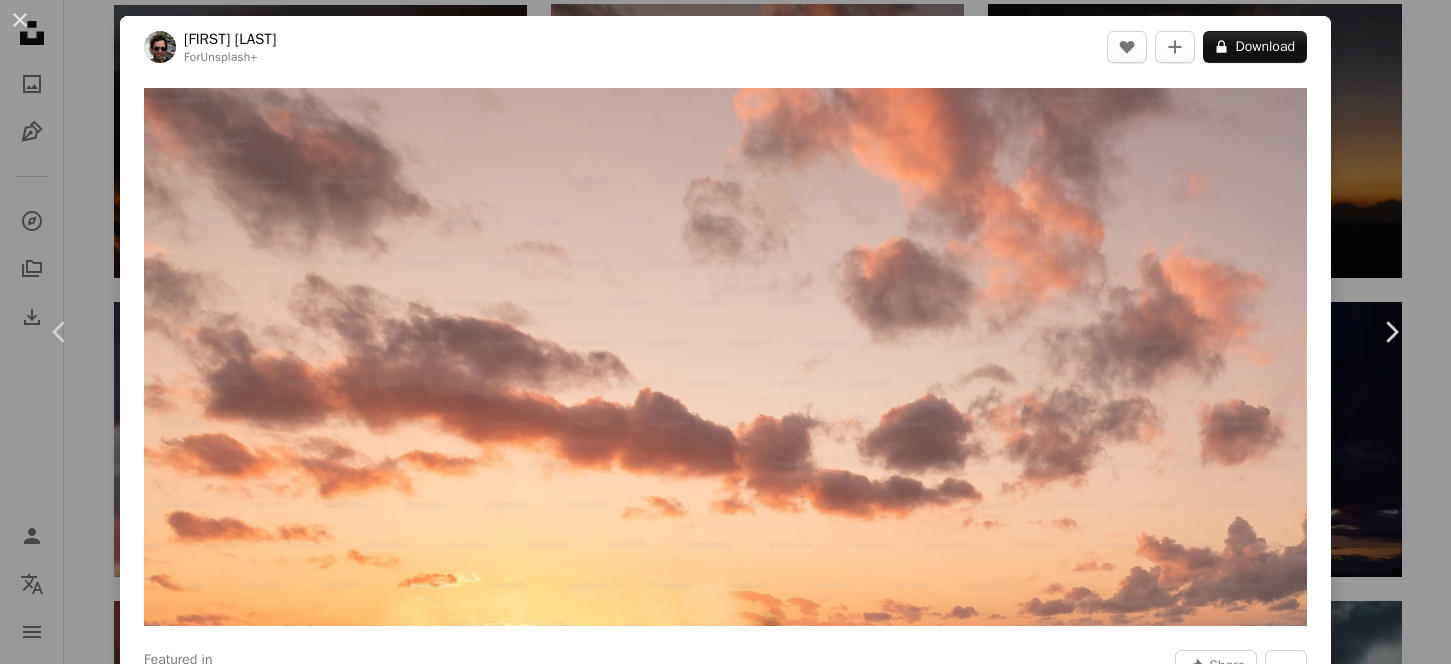 click on "An X shape Premium, ready to use images. Get unlimited access. A plus sign Members-only content added monthly A plus sign Unlimited royalty-free downloads A plus sign Illustrations  New A plus sign Enhanced legal protections yearly 65%  off monthly $20   $7 USD per month * Get  Unsplash+ * When paid annually, billed upfront  $84 Taxes where applicable. Renews automatically. Cancel anytime." at bounding box center [725, 4083] 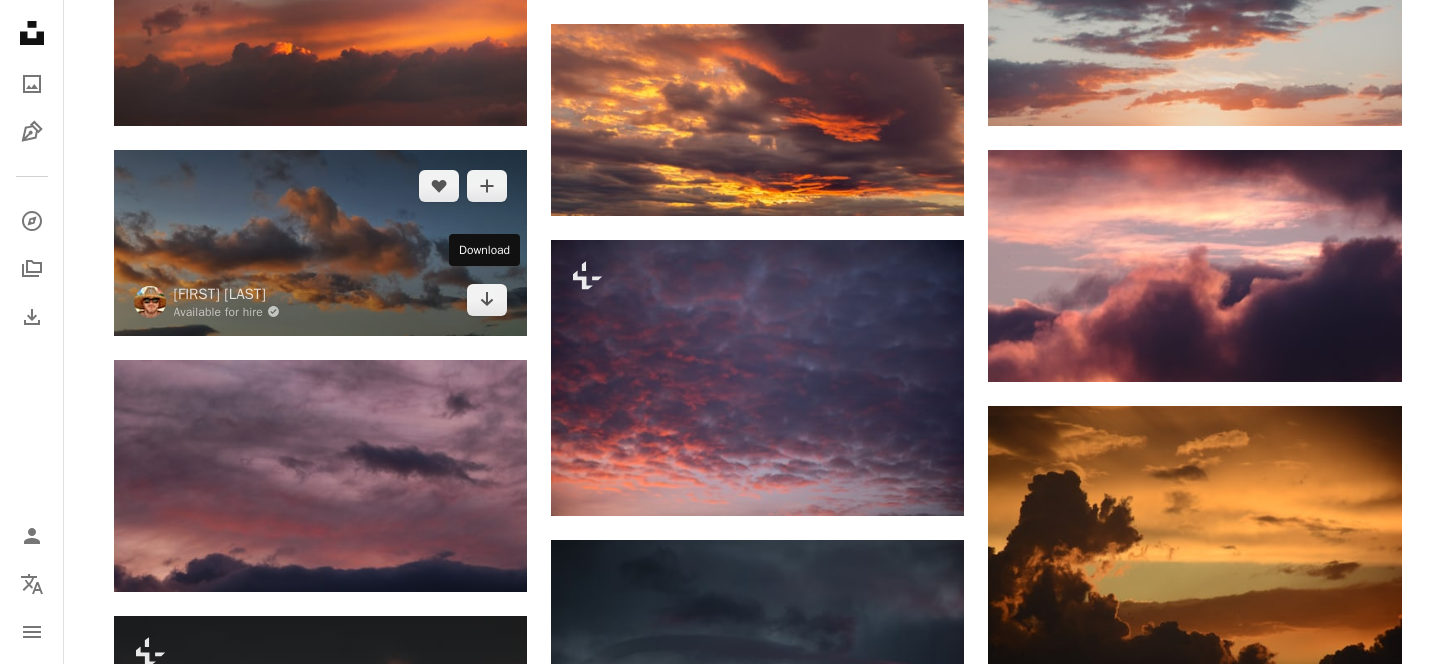 scroll, scrollTop: 2682, scrollLeft: 0, axis: vertical 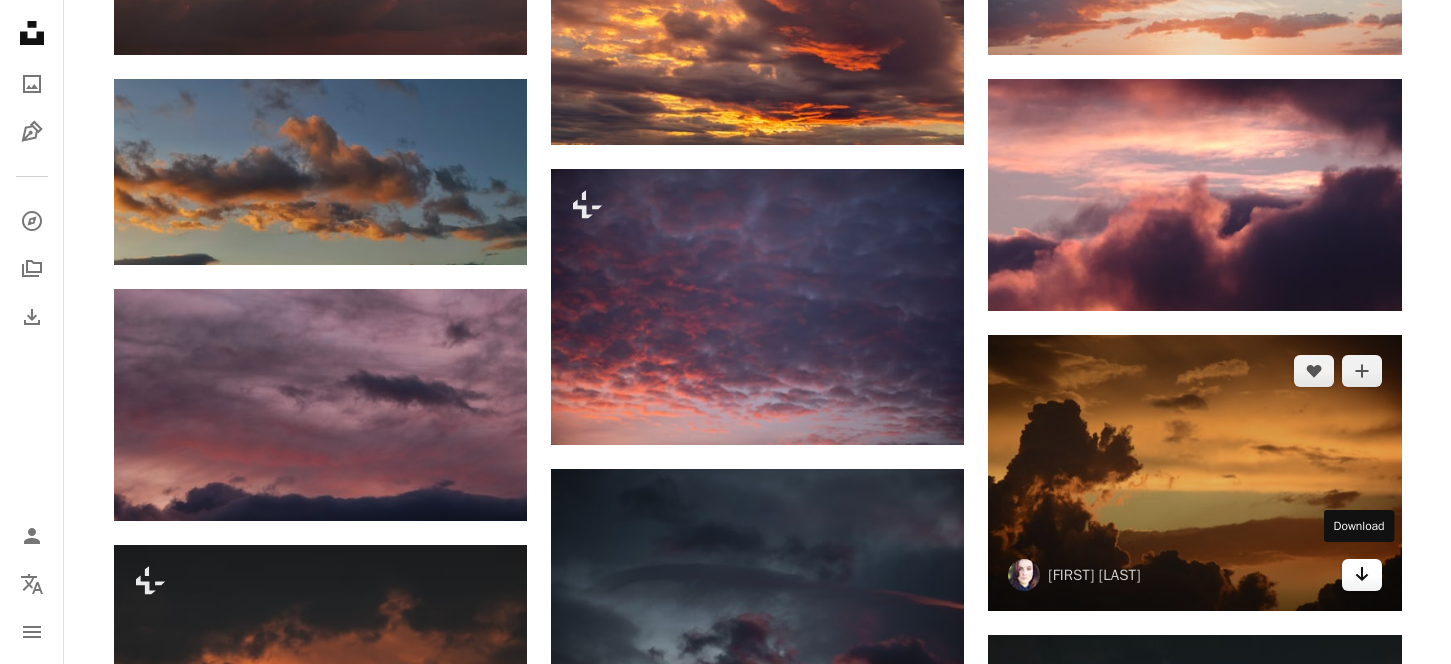 click 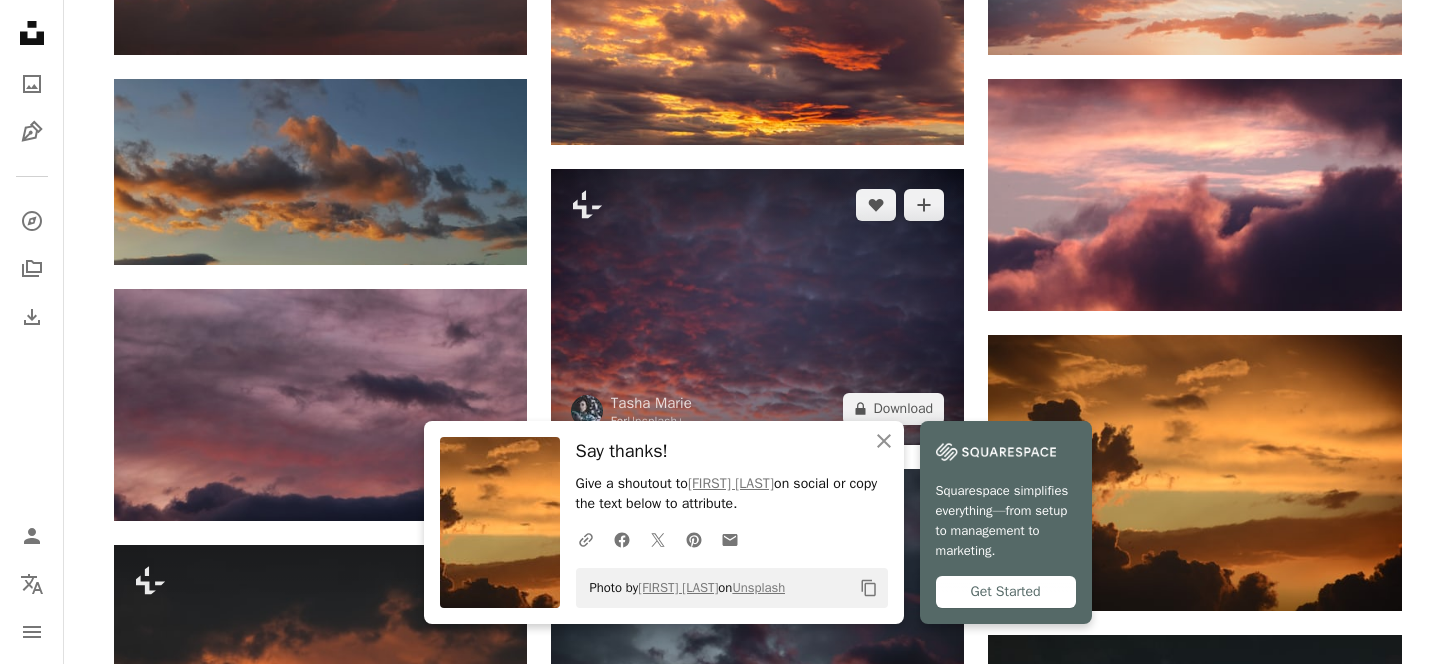 click at bounding box center [757, 307] 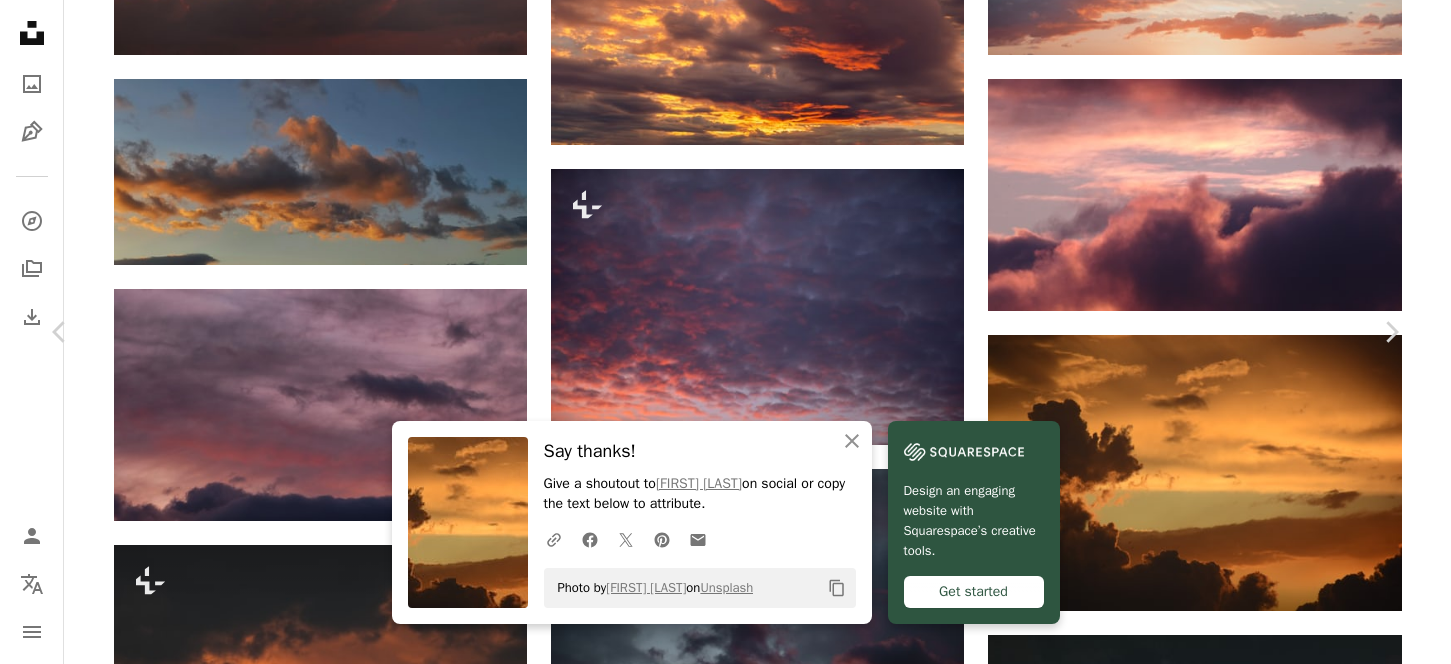scroll, scrollTop: 2848, scrollLeft: 0, axis: vertical 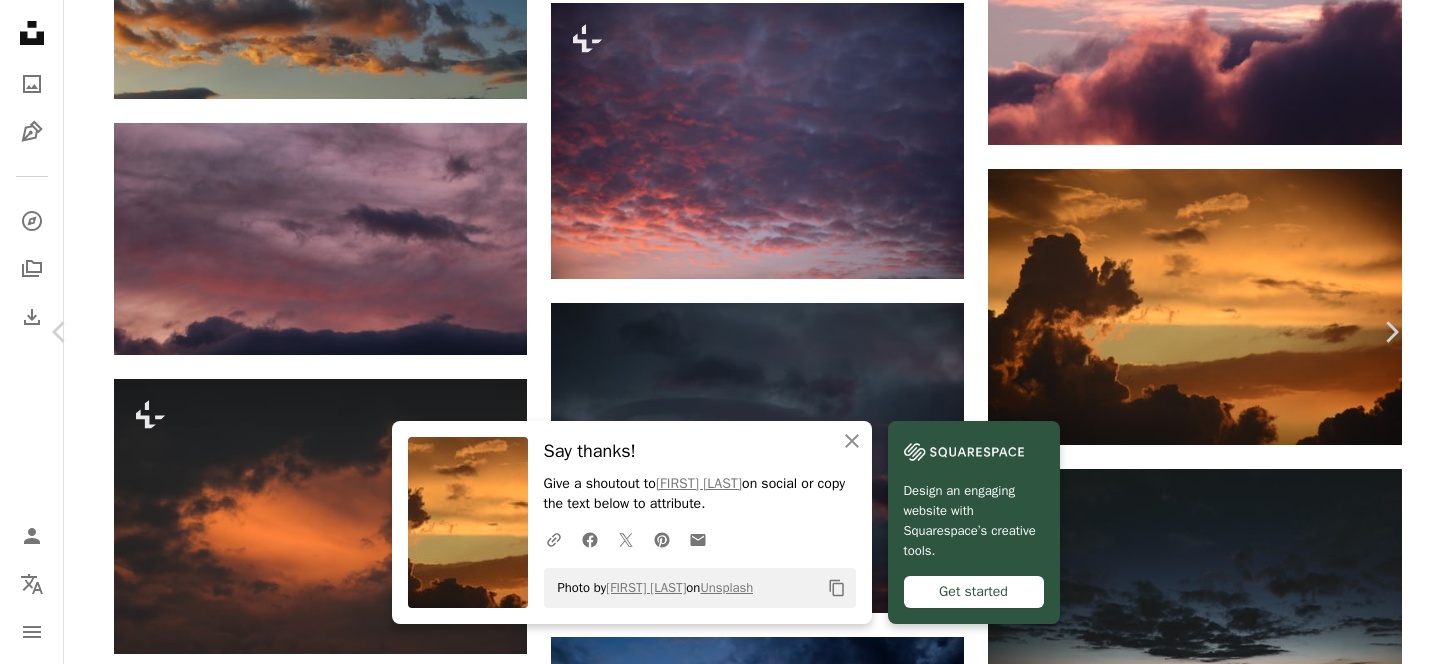 click on "An X shape Chevron left Chevron right An X shape Close Say thanks! Give a shoutout to  [FIRST] [LAST]  on social or copy the text below to attribute. A URL sharing icon (chains) Facebook icon X (formerly Twitter) icon Pinterest icon An envelope Photo by  [FIRST] [LAST]  on  Unsplash
Copy content [FIRST] [LAST] For  Unsplash+ A heart A plus sign Download Zoom in Featured in Photos A forward-right arrow Share More Actions Calendar outlined Published on  [MONTH] [DAY], [YEAR] Safety Licensed under the  Unsplash+ License wallpaper background texture travel sunset clouds light cloud pink orange bright moody explore pink clouds colourful magical pretty dramatic sunbeams Free images From this series Chevron right Plus sign for Unsplash+ Plus sign for Unsplash+ Plus sign for Unsplash+ Plus sign for Unsplash+ Plus sign for Unsplash+ Plus sign for Unsplash+ Plus sign for Unsplash+ Plus sign for Unsplash+ Plus sign for Unsplash+ For" at bounding box center (725, 3095) 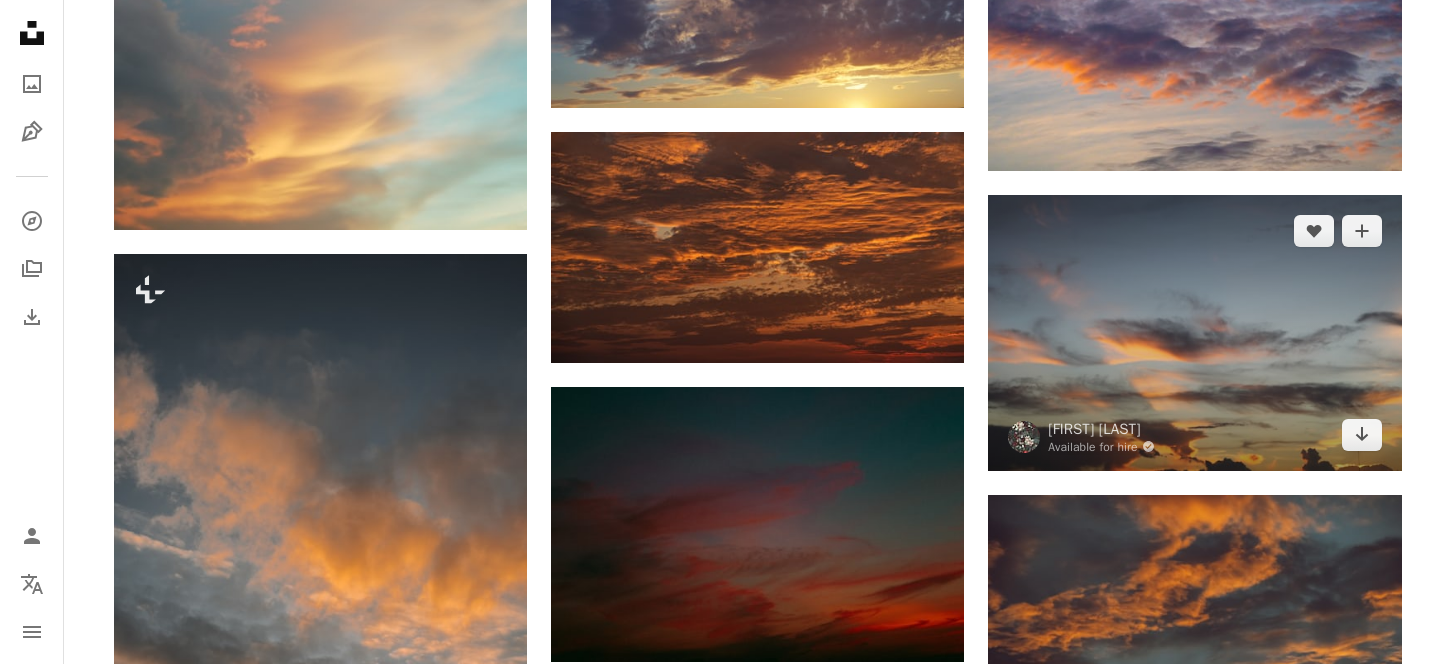 scroll, scrollTop: 4465, scrollLeft: 0, axis: vertical 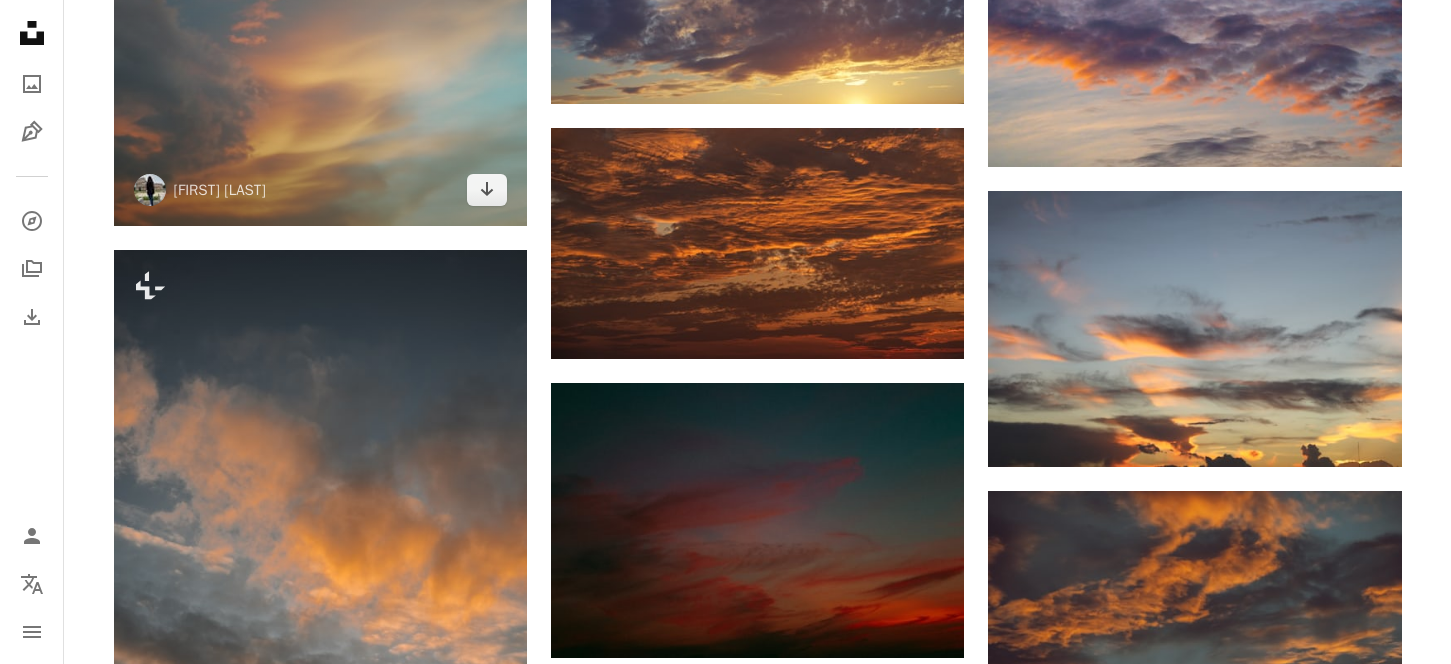 click at bounding box center [320, 71] 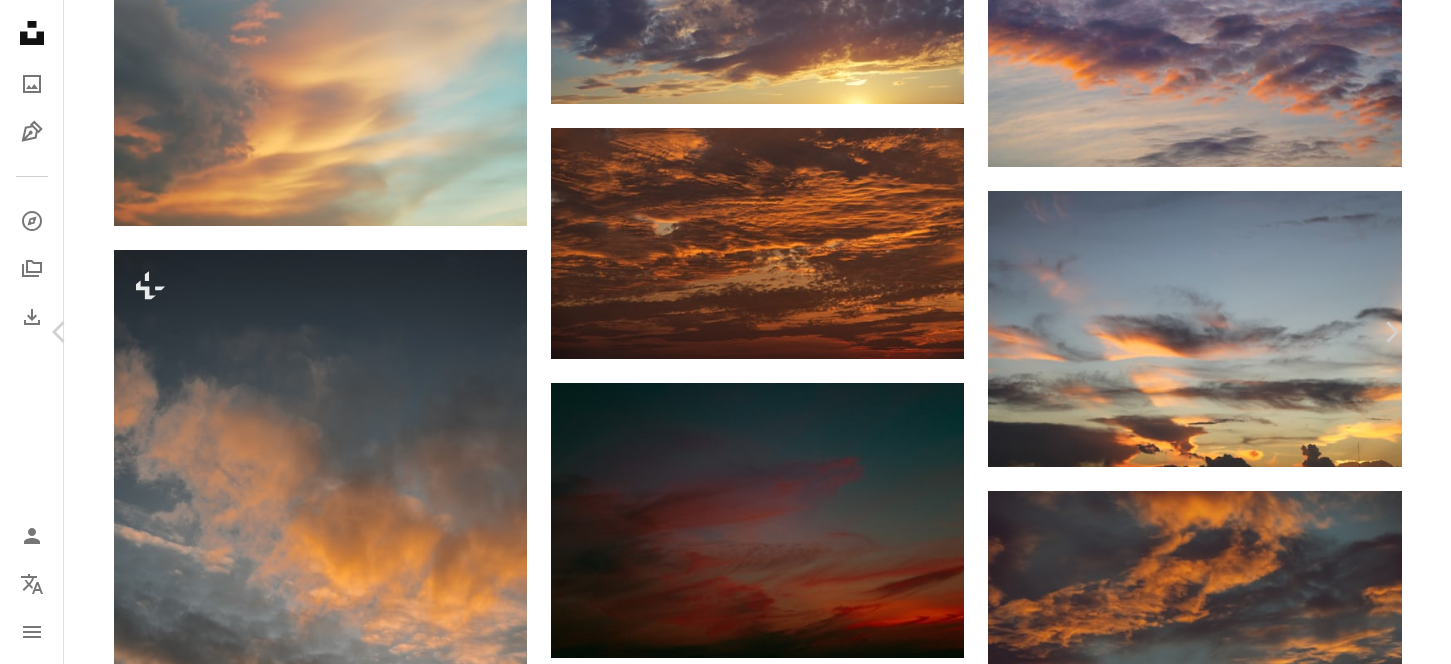 scroll, scrollTop: 20, scrollLeft: 0, axis: vertical 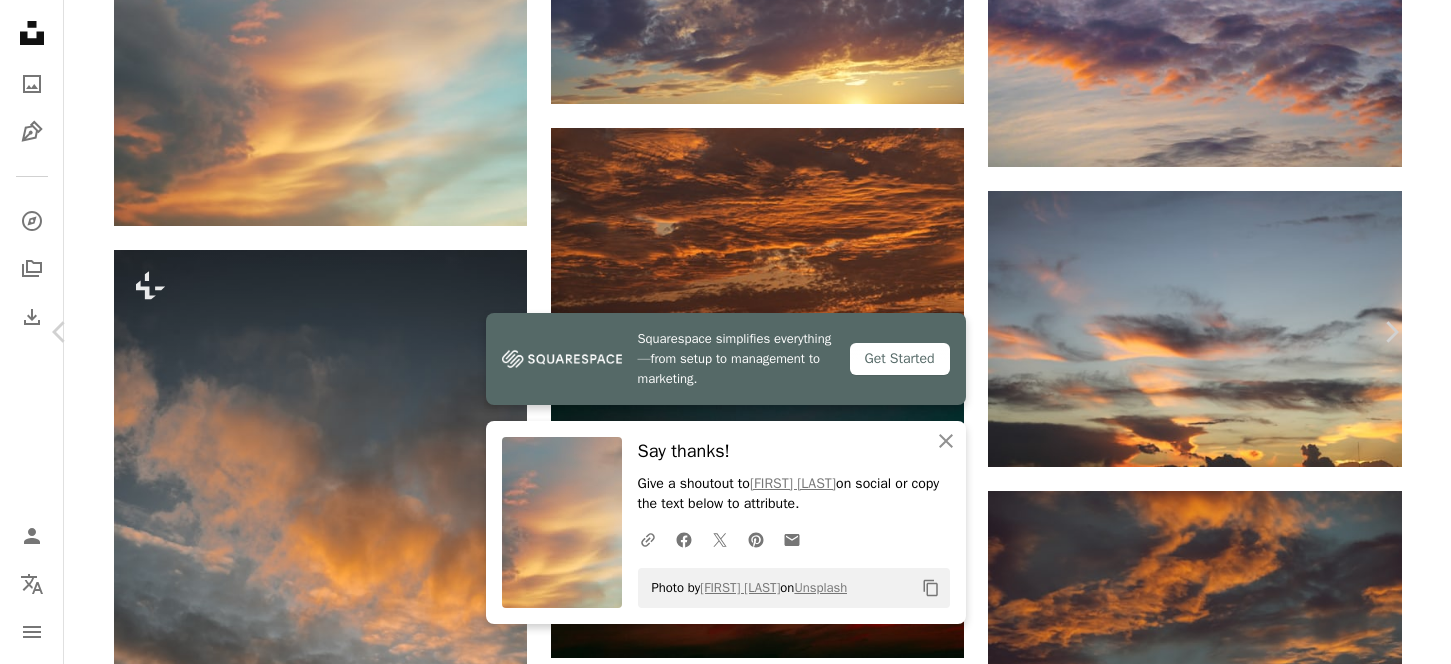 click on "An X shape Chevron left Chevron right Squarespace simplifies everything—from setup to management to marketing. Get Started An X shape Close Say thanks! Give a shoutout to [FIRST] [LAST] on social or copy the text below to attribute. A URL sharing icon (chains) Facebook icon X (formerly Twitter) icon Pinterest icon An envelope Photo by [FIRST] [LAST] on Unsplash
Copy content [FIRST] [LAST] anaritaof A heart A plus sign Download free Chevron down Zoom in Views 455,674 Downloads 4,523 Featured in Photos A forward-right arrow Share Info icon Info More Actions Calendar outlined Published on [MONTH] [DAY], [YEAR] Camera HUAWEI, FIG-LX1 Safety Free to use under the Unsplash License texture sunset clouds cloud orange yellow sundown cloudscape sunrise grey weather outdoors dawn dusk red sky Public domain images Browse premium related images on iStock | Save 20% with code UNSPLASH20 View more on iStock ↗ Related images A heart A plus sign [FIRST] [LAST] Arrow pointing down A heart A plus sign Camille" at bounding box center [725, 3017] 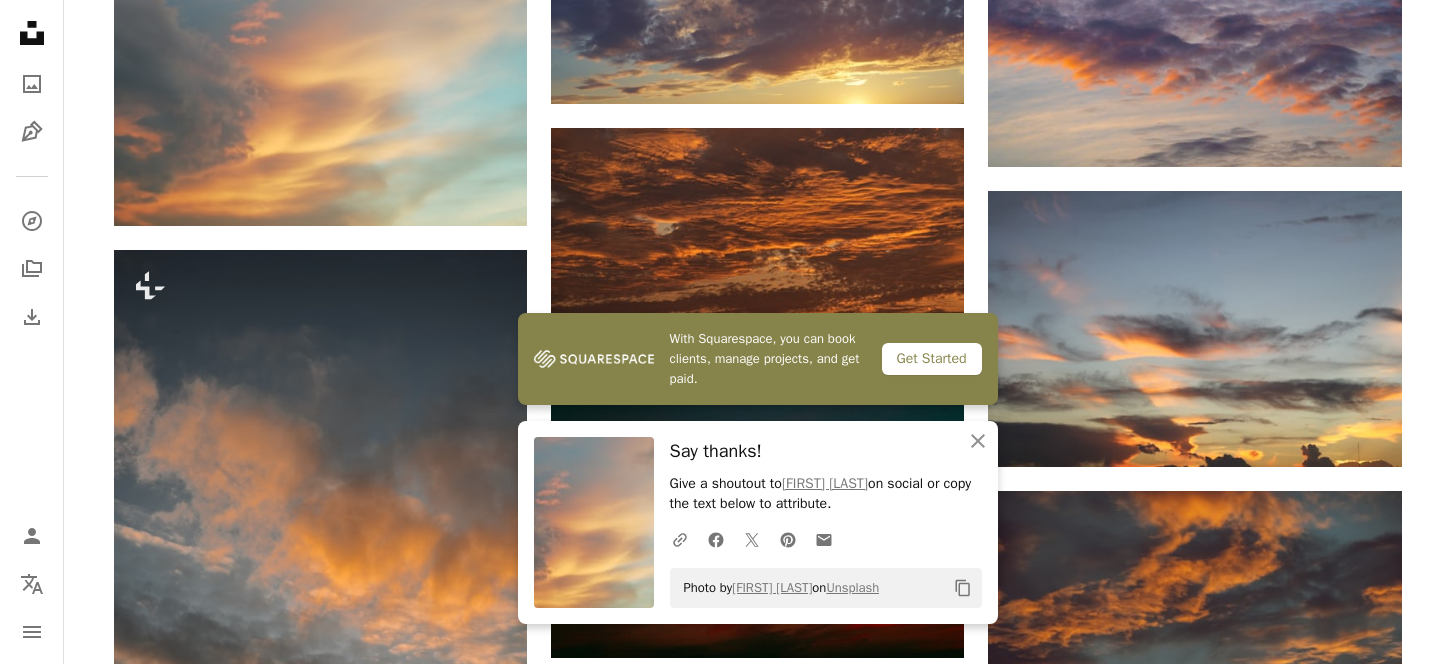 click on "Browse premium related images on iStock | Save 20% with code UNSPLASH20 View more on iStock ↗ Related images A heart A plus sign [FIRST] [LAST] Available for hire A checkmark inside of a circle Arrow pointing down A heart A plus sign Schiba Arrow pointing down Plus sign for Unsplash+ A heart A plus sign Davey Gravy For Unsplash+ A lock Download A heart A plus sign [FIRST] [LAST] Available for hire A checkmark inside of a circle Arrow pointing down A heart A plus sign [FIRST] [LAST] Available for hire A checkmark inside of a circle Arrow pointing down Plus sign for Unsplash+ A heart A plus sign Francesco Ungaro For Unsplash+ A lock Download A heart A plus sign Allec Gomes Available for hire A checkmark inside of a circle Arrow pointing down A heart A plus sign Chris Barbalis Available for hire A checkmark inside of a circle Arrow pointing down A heart A plus sign Siednji Leon Available for hire A heart" at bounding box center (758, -341) 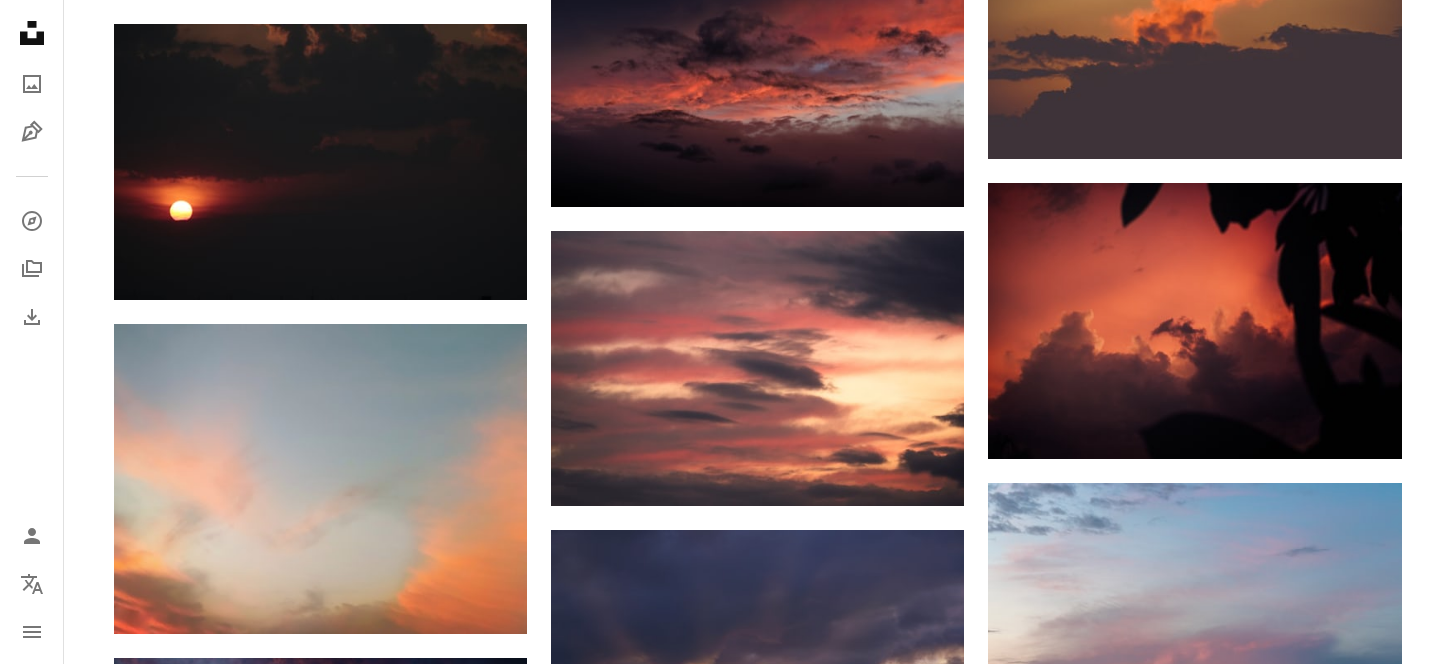 scroll, scrollTop: 14657, scrollLeft: 0, axis: vertical 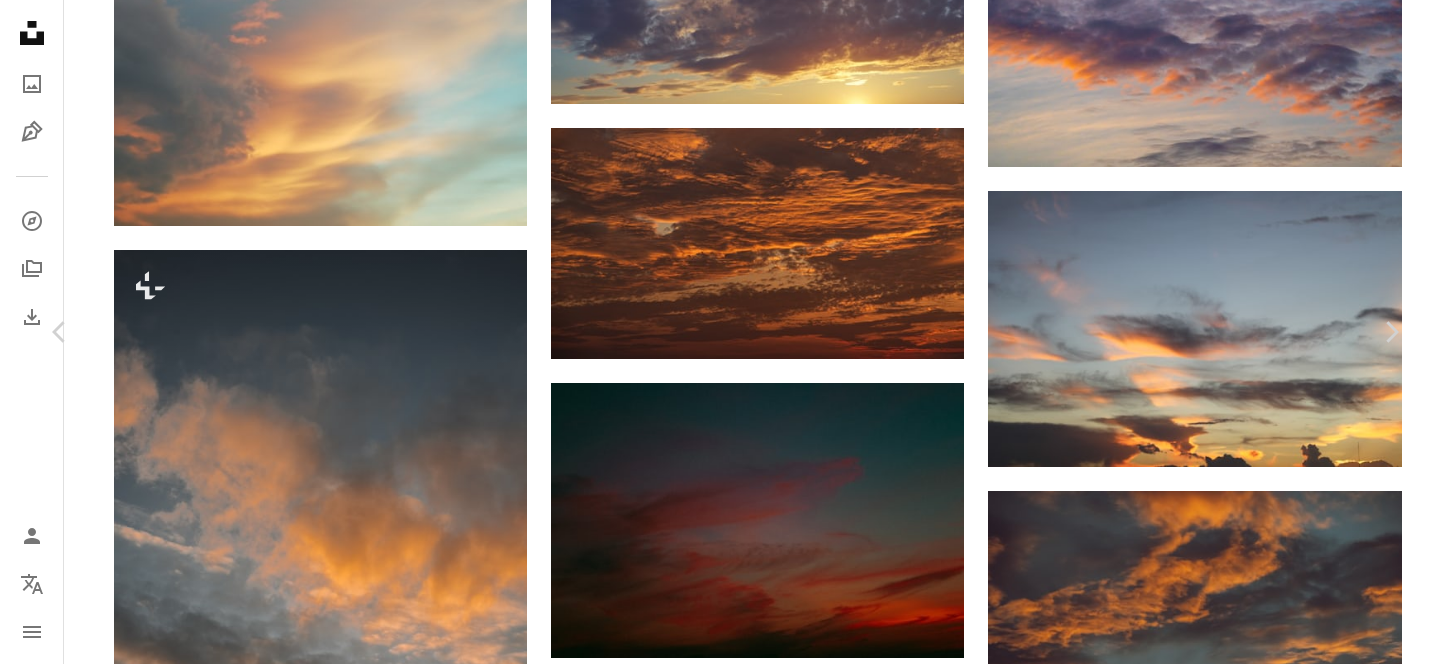 click on "An X shape Chevron left Chevron right [FIRST] [LAST] anaritaof A heart A plus sign Download free Chevron down Zoom in Views 455,674 Downloads 4,523 Featured in Photos A forward-right arrow Share Info icon Info More Actions Calendar outlined Published on [MONTH] [DAY], [YEAR] Camera HUAWEI, FIG-LX1 Safety Free to use under the Unsplash License texture sunset clouds cloud orange yellow sundown cloudscape sunrise grey weather outdoors dawn dusk red sky Public domain images Browse premium related images on iStock | Save 20% with code UNSPLASH20 View more on iStock ↗ Related images A heart A plus sign [FIRST] [LAST] Arrow pointing down A heart A plus sign Camille Available for hire A checkmark inside of a circle Arrow pointing down A heart A plus sign [FIRST] [LAST] Available for hire A checkmark inside of a circle Arrow pointing down Plus sign for Unsplash+ A heart A plus sign Davey Gravy For Unsplash+ A lock Download A heart A plus sign [FIRST] [LAST] Available for hire A checkmark inside of a circle A heart" at bounding box center (725, 16138) 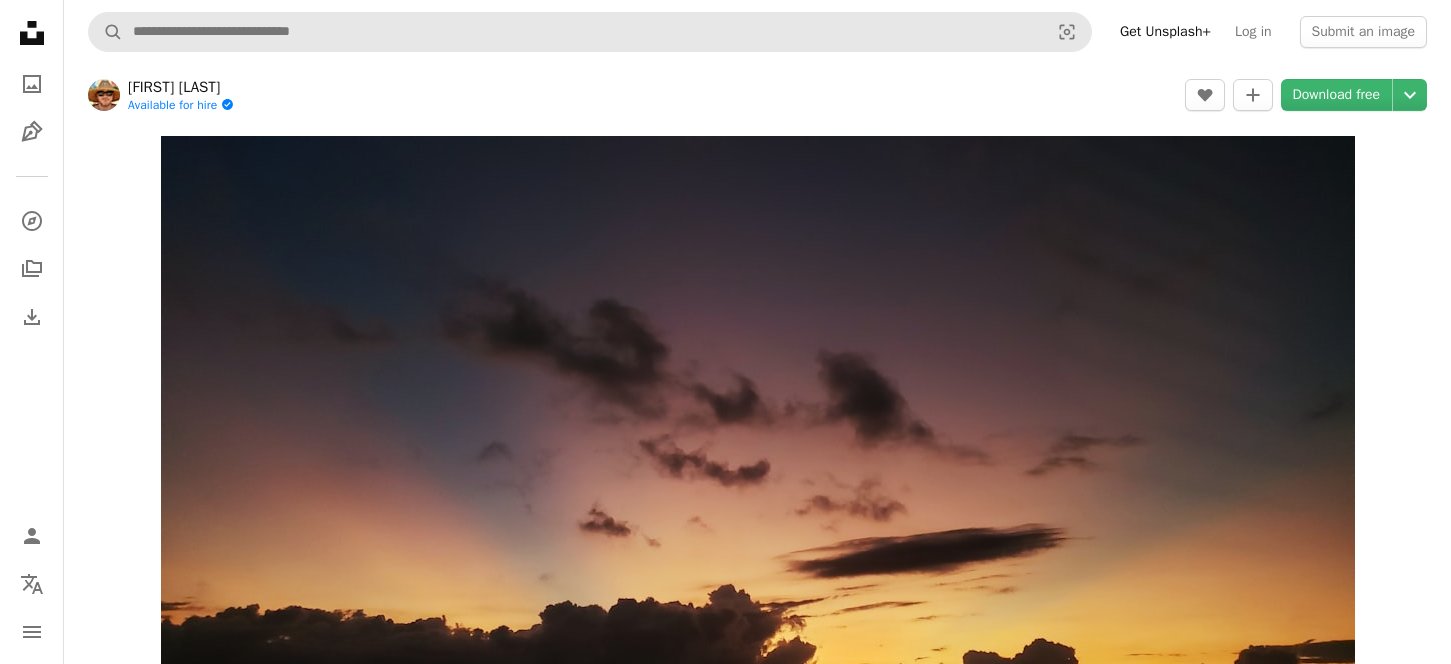 scroll, scrollTop: 0, scrollLeft: 0, axis: both 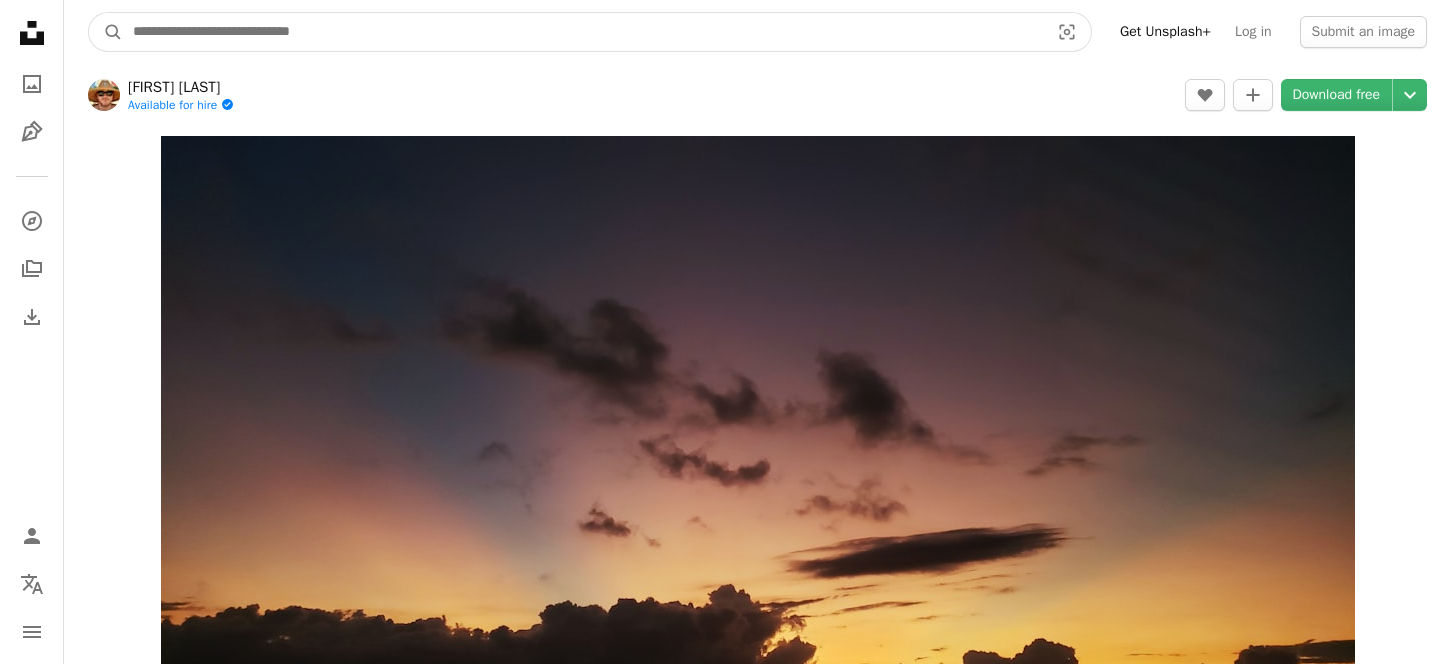 click at bounding box center [583, 32] 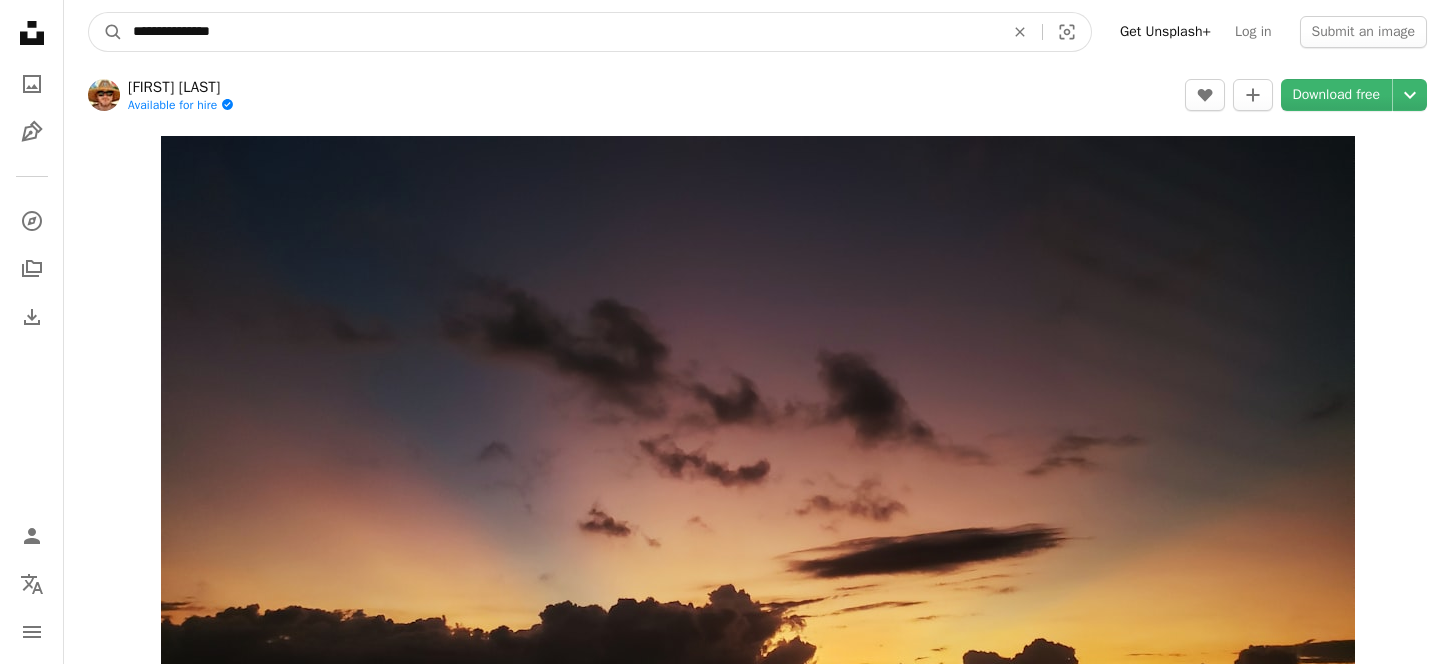 type on "**********" 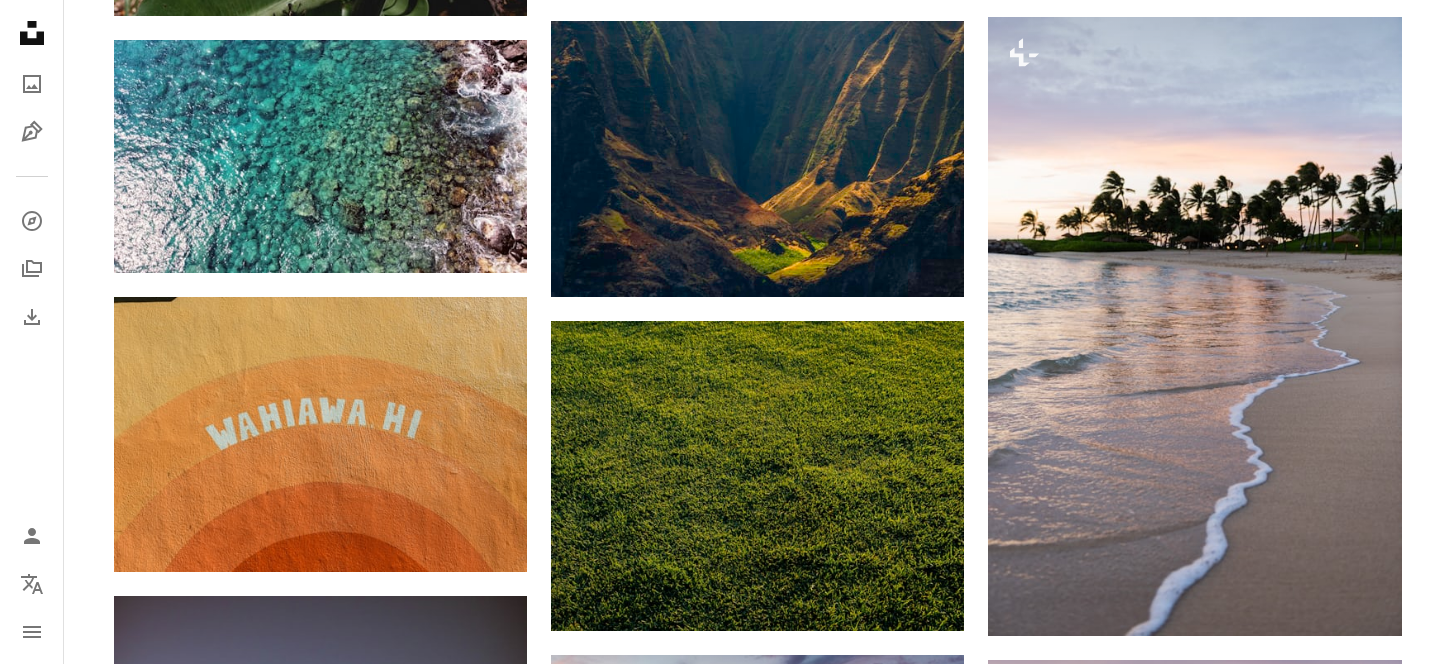 scroll, scrollTop: 2068, scrollLeft: 0, axis: vertical 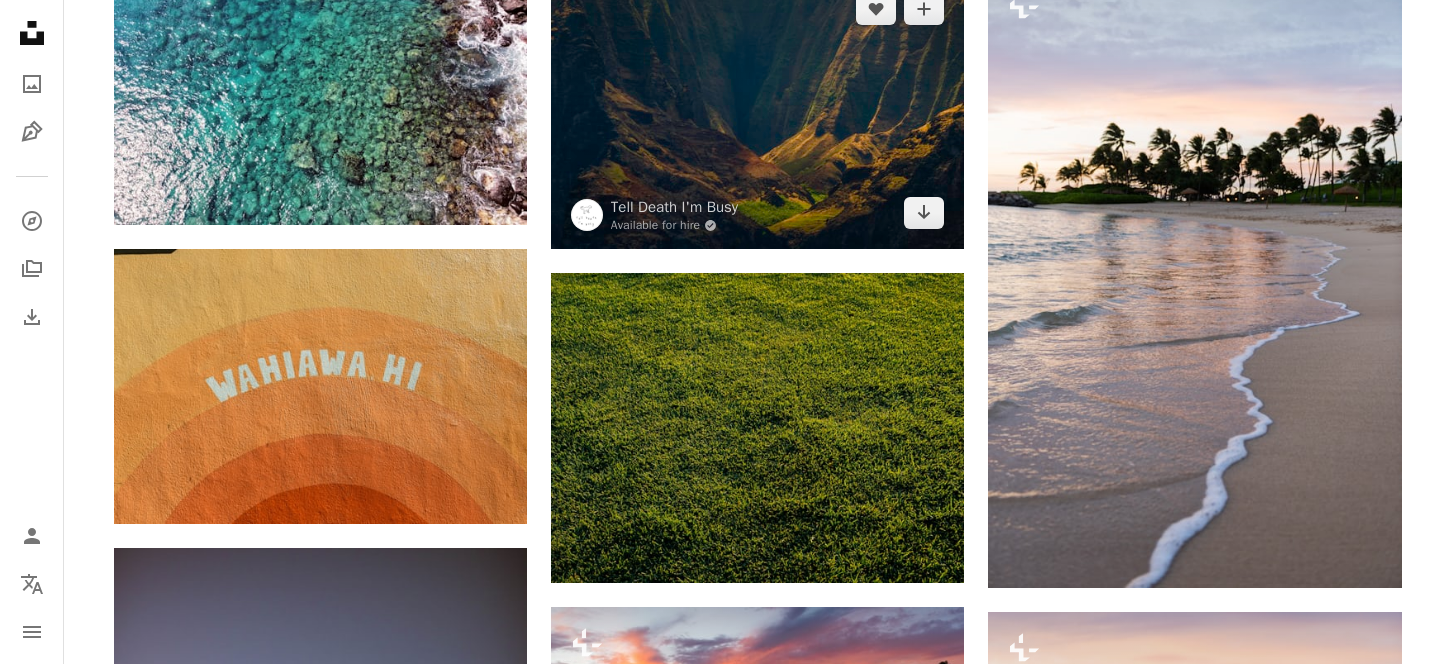 click at bounding box center [757, 111] 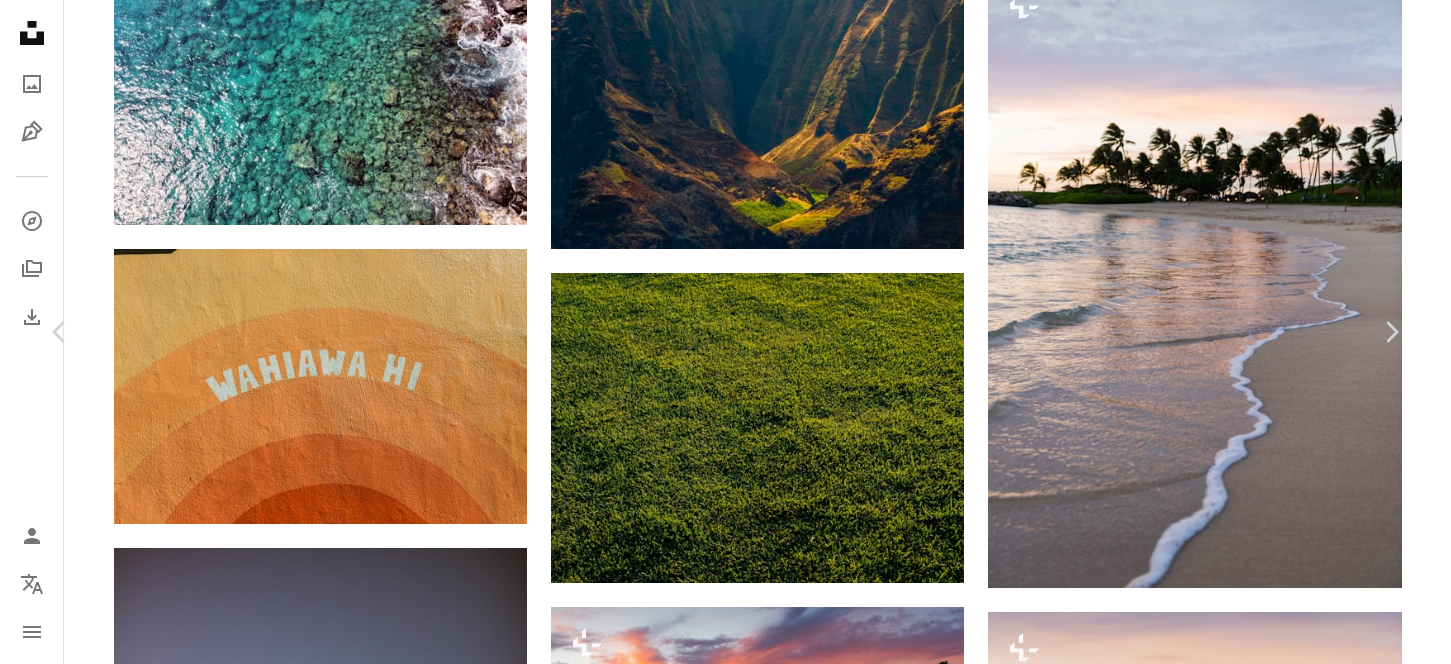 scroll, scrollTop: 13, scrollLeft: 0, axis: vertical 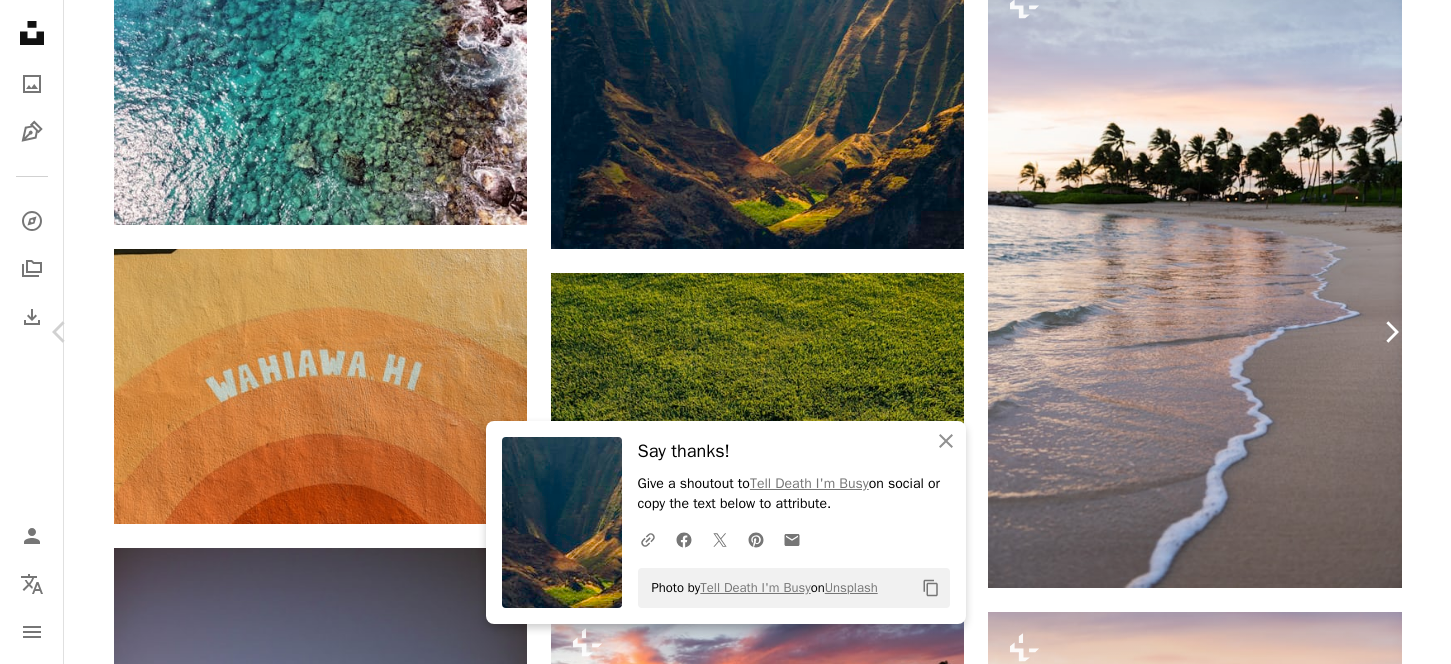 click on "Chevron right" at bounding box center (1391, 332) 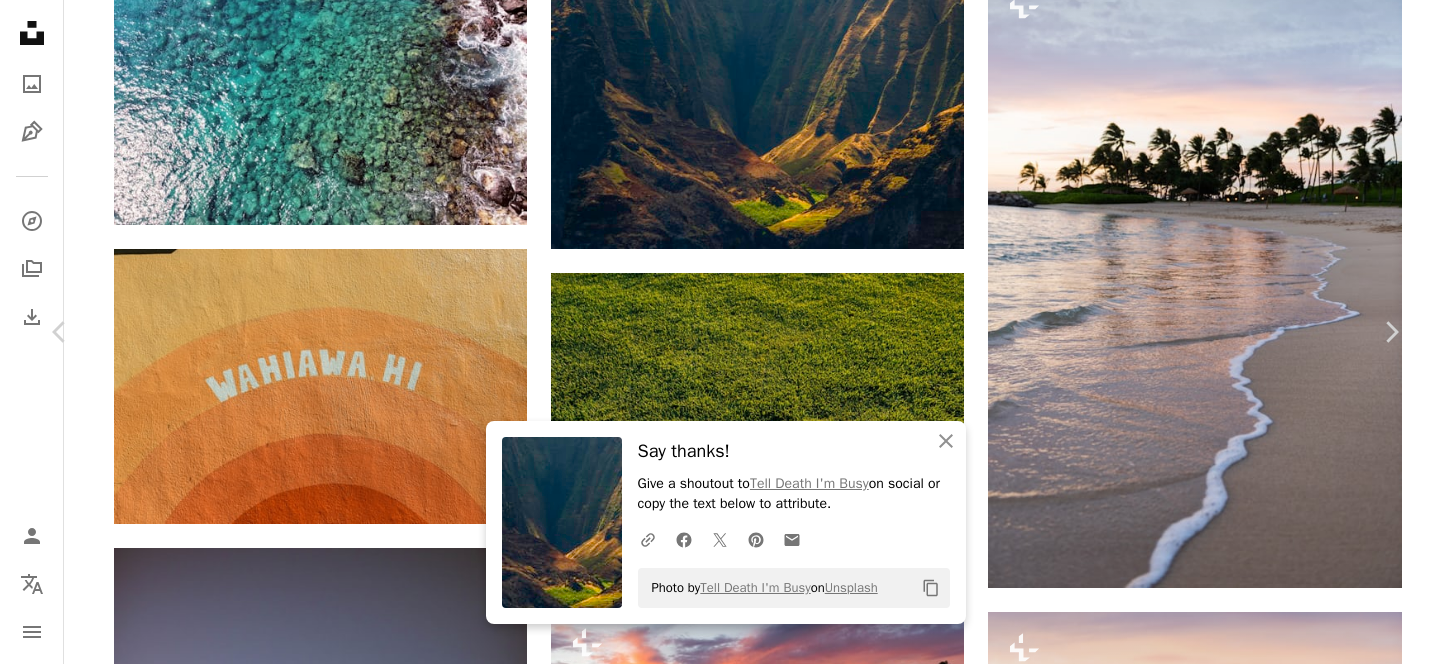 click on "An X shape" at bounding box center [20, 20] 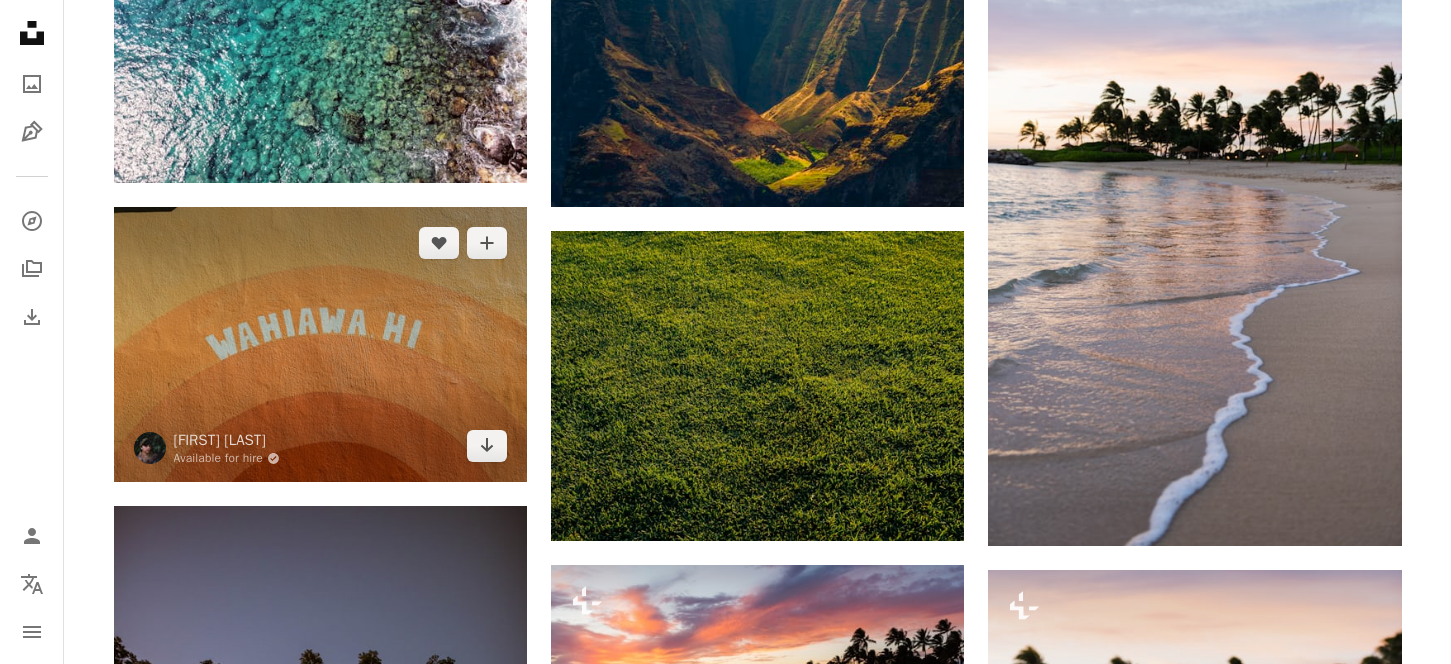 scroll, scrollTop: 2205, scrollLeft: 0, axis: vertical 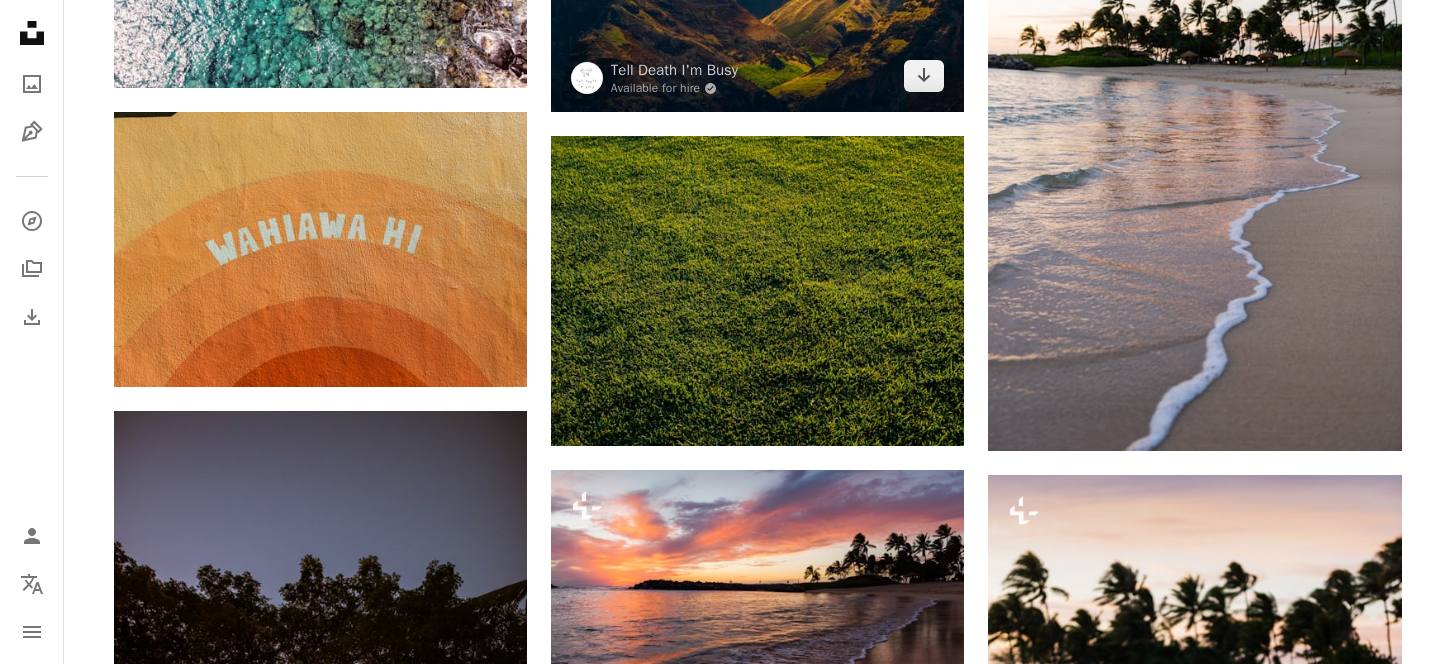 click at bounding box center [757, -26] 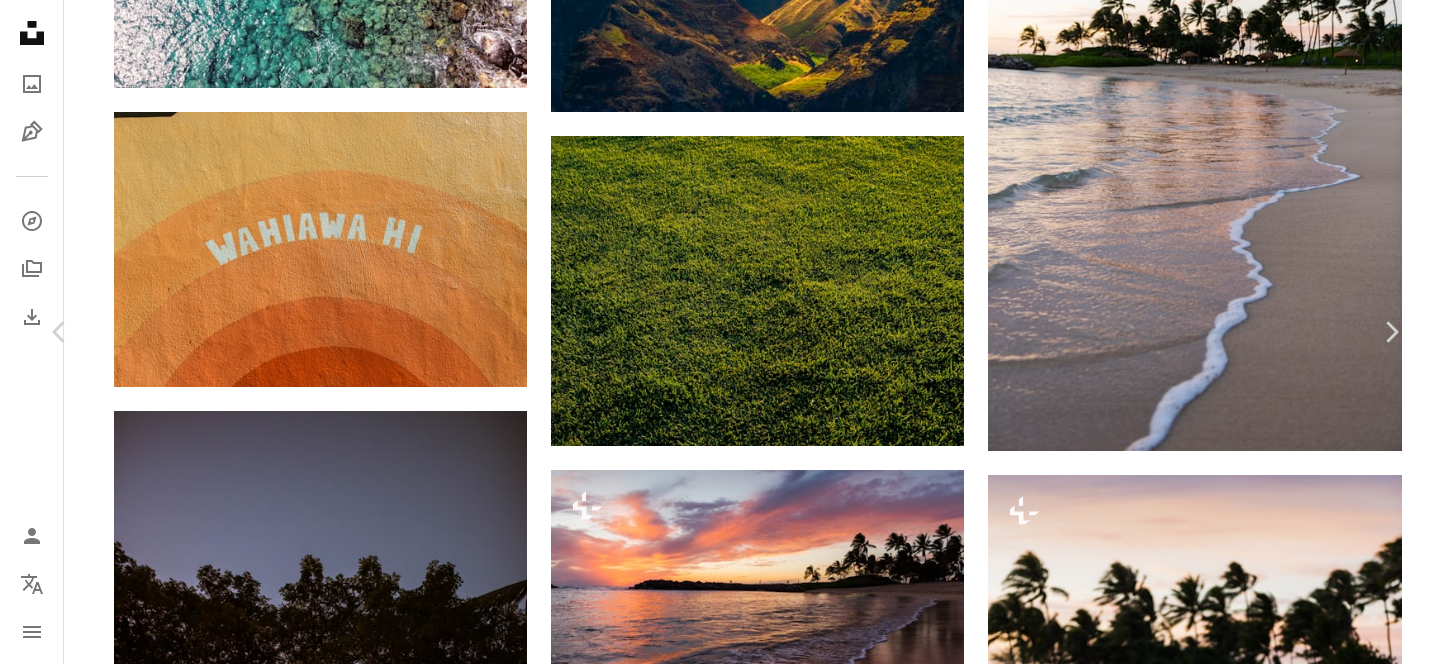 scroll, scrollTop: 4268, scrollLeft: 0, axis: vertical 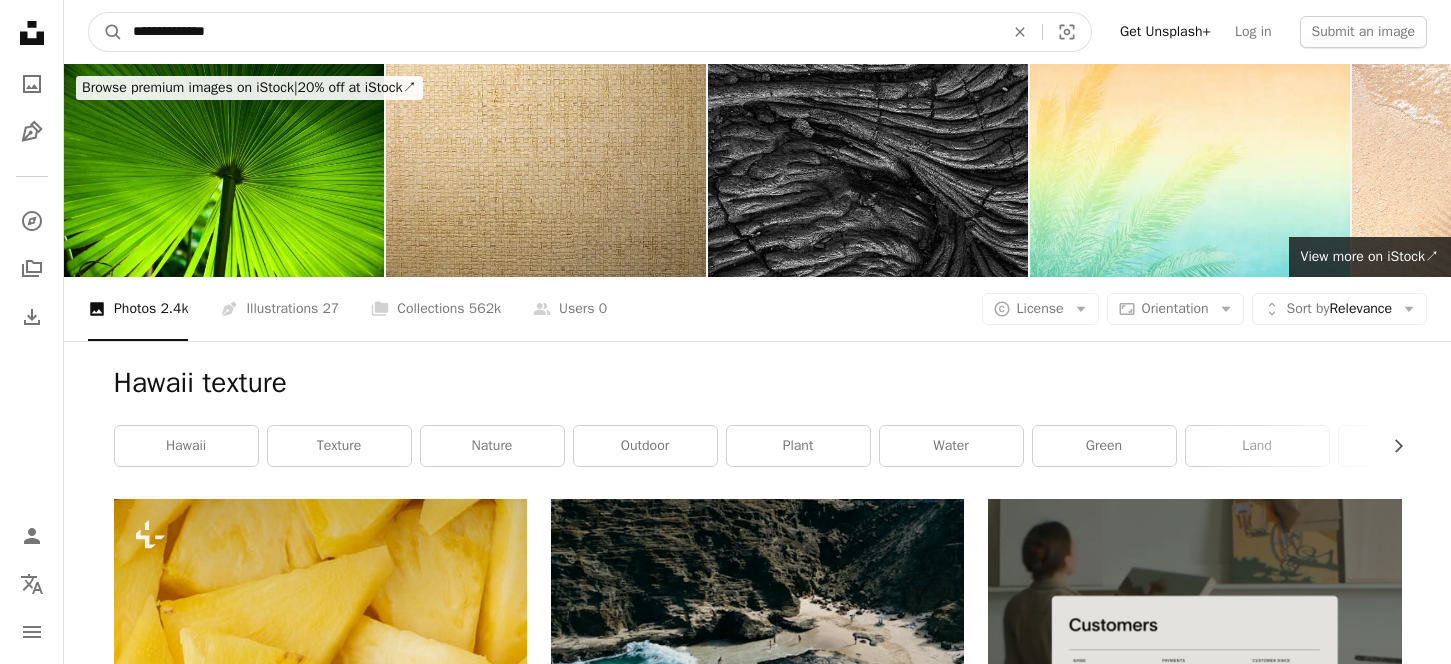 click on "**********" at bounding box center [560, 32] 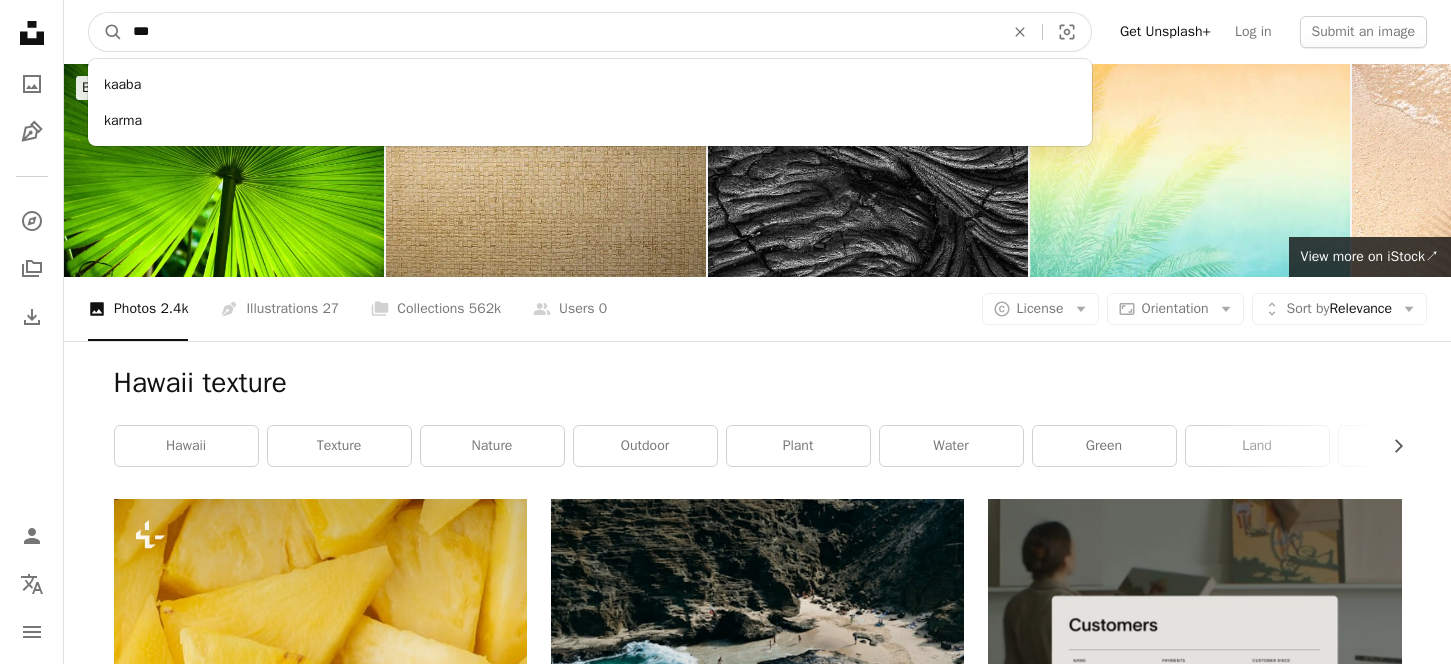 type on "****" 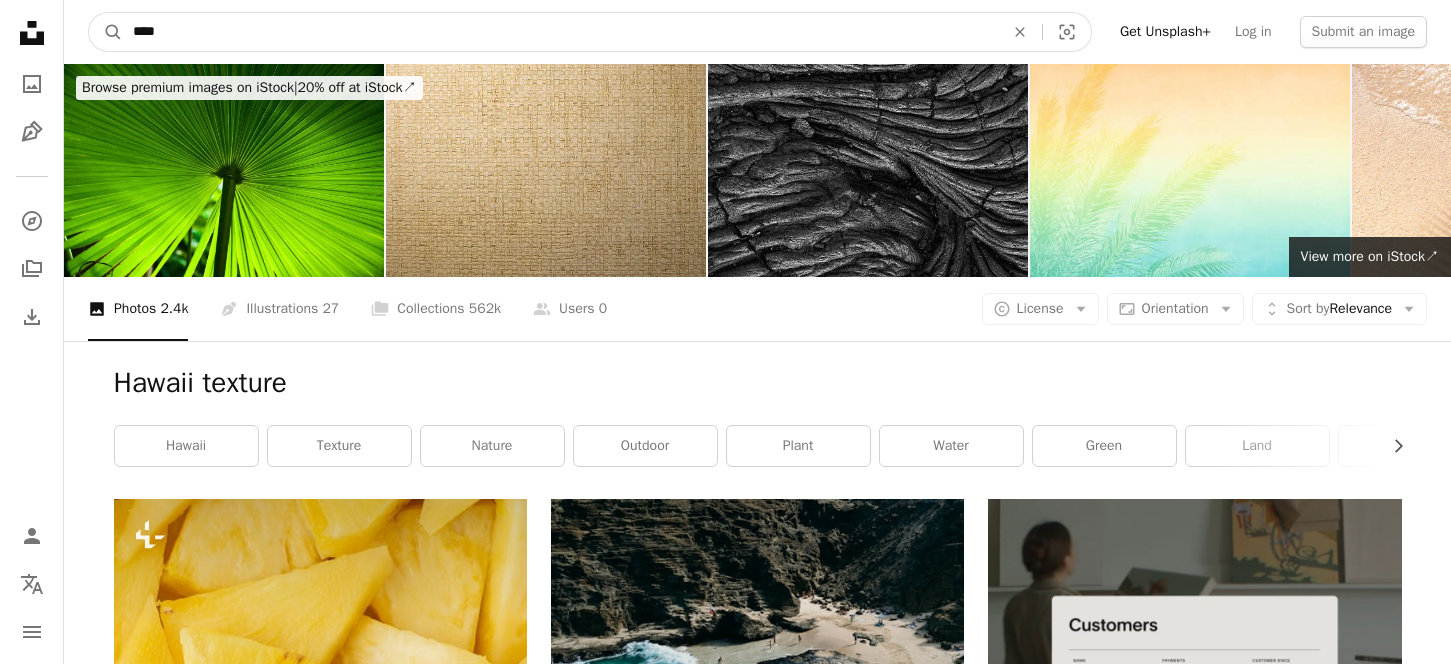 click on "A magnifying glass" at bounding box center [106, 32] 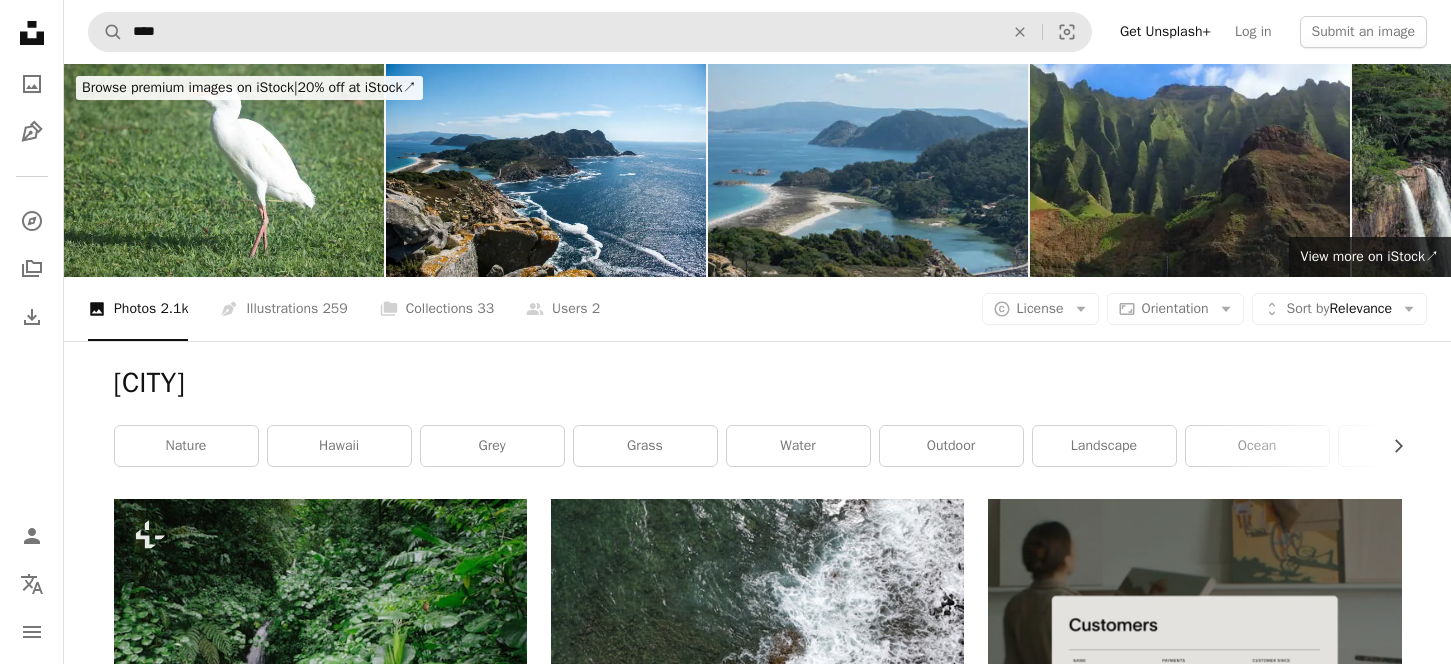 scroll, scrollTop: 0, scrollLeft: 0, axis: both 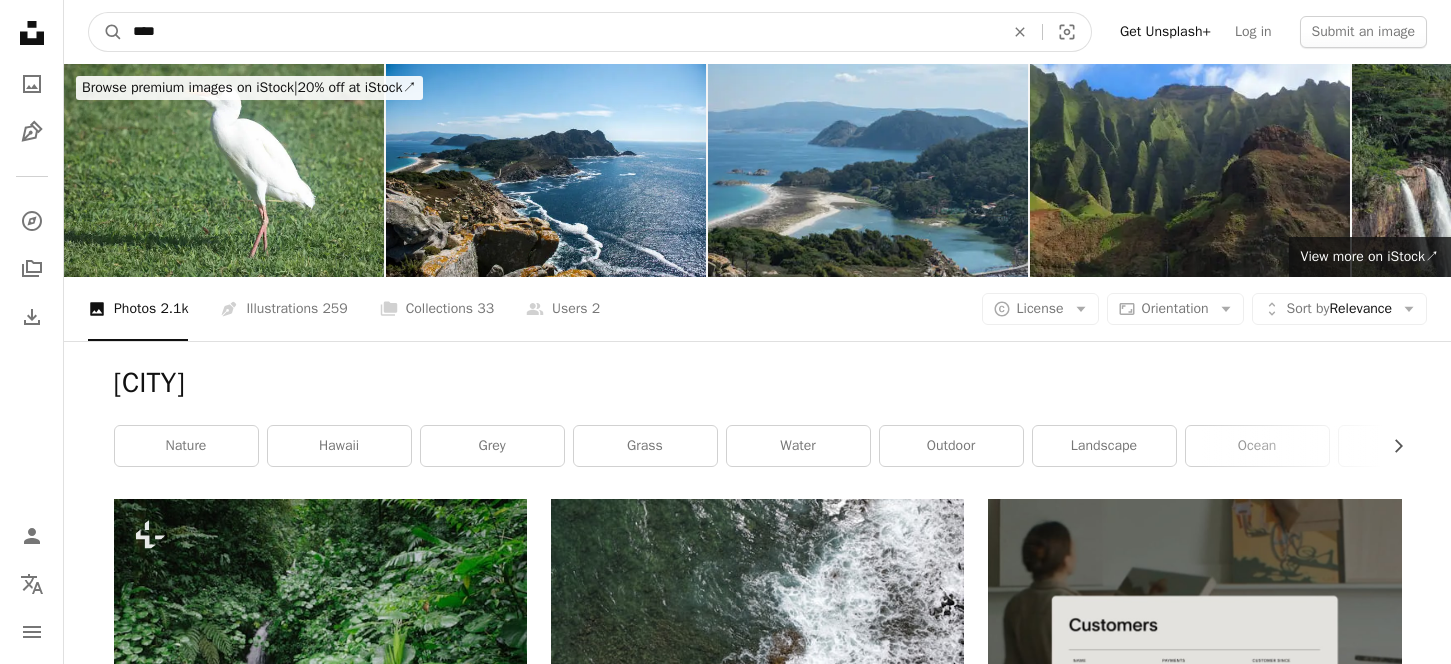 click on "****" at bounding box center [560, 32] 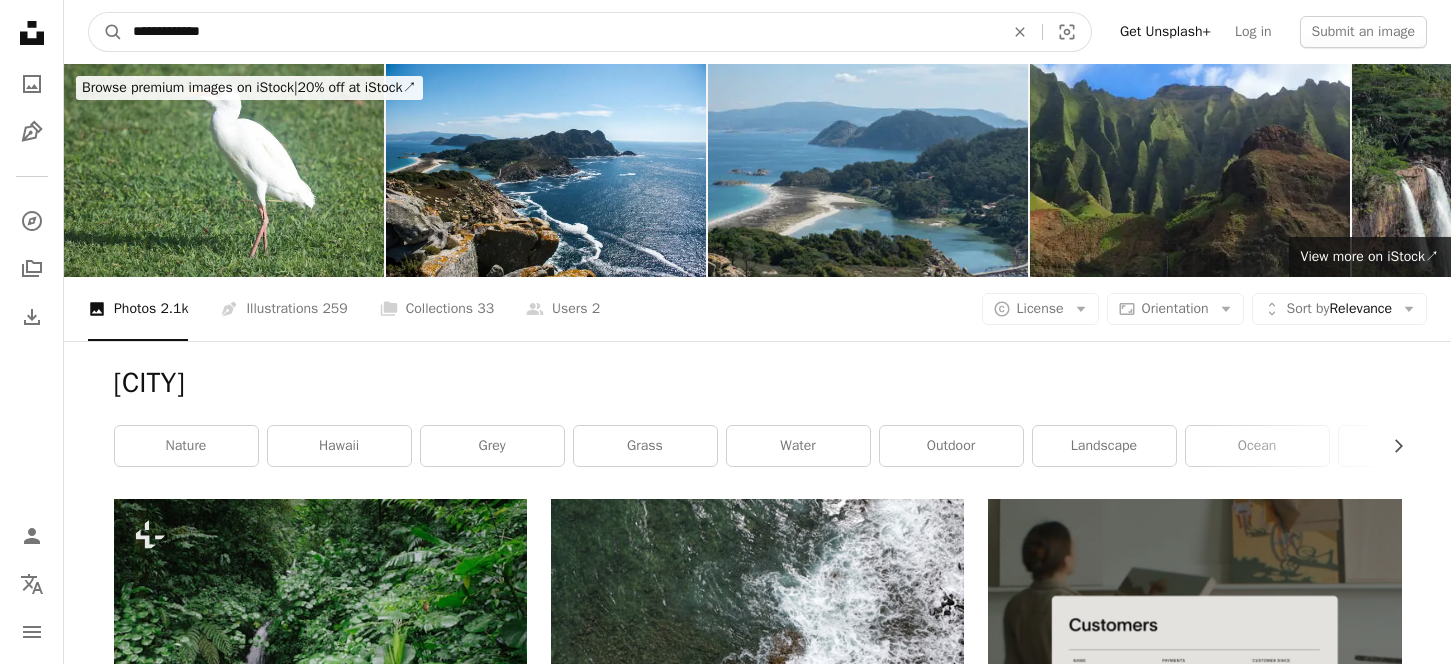 type on "**********" 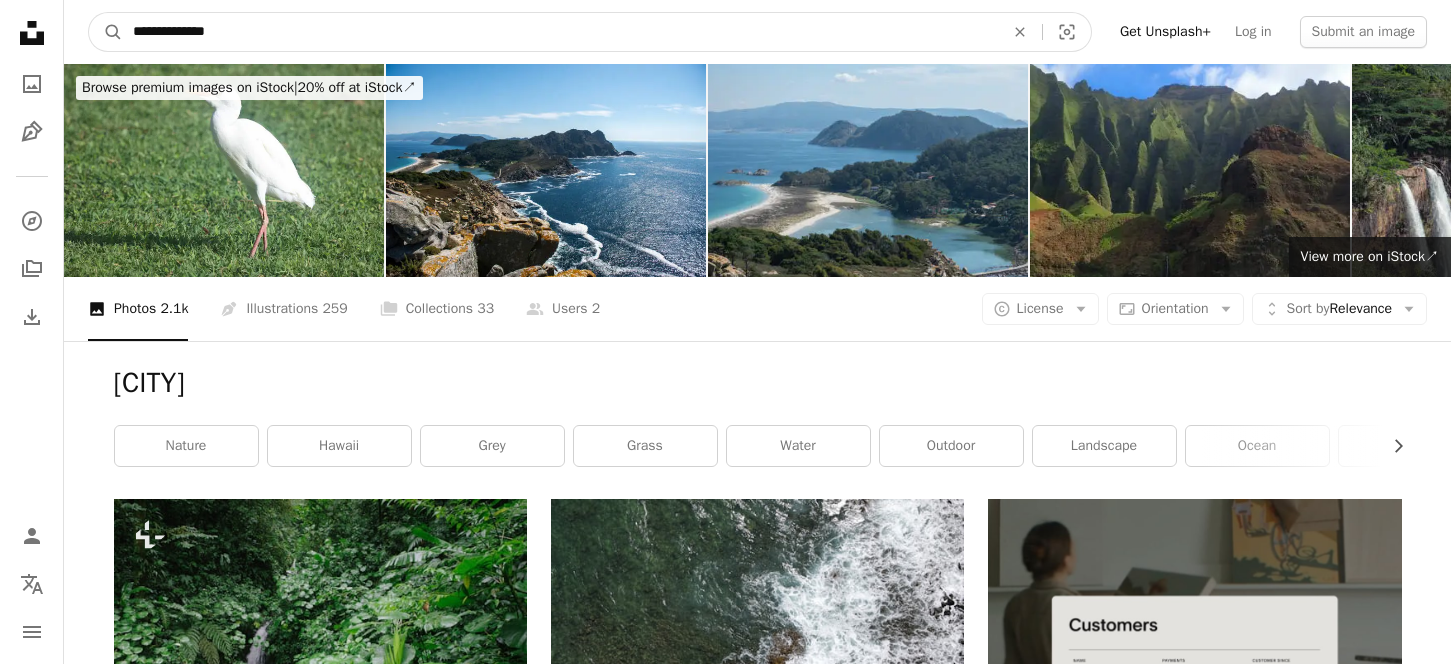 click on "A magnifying glass" at bounding box center (106, 32) 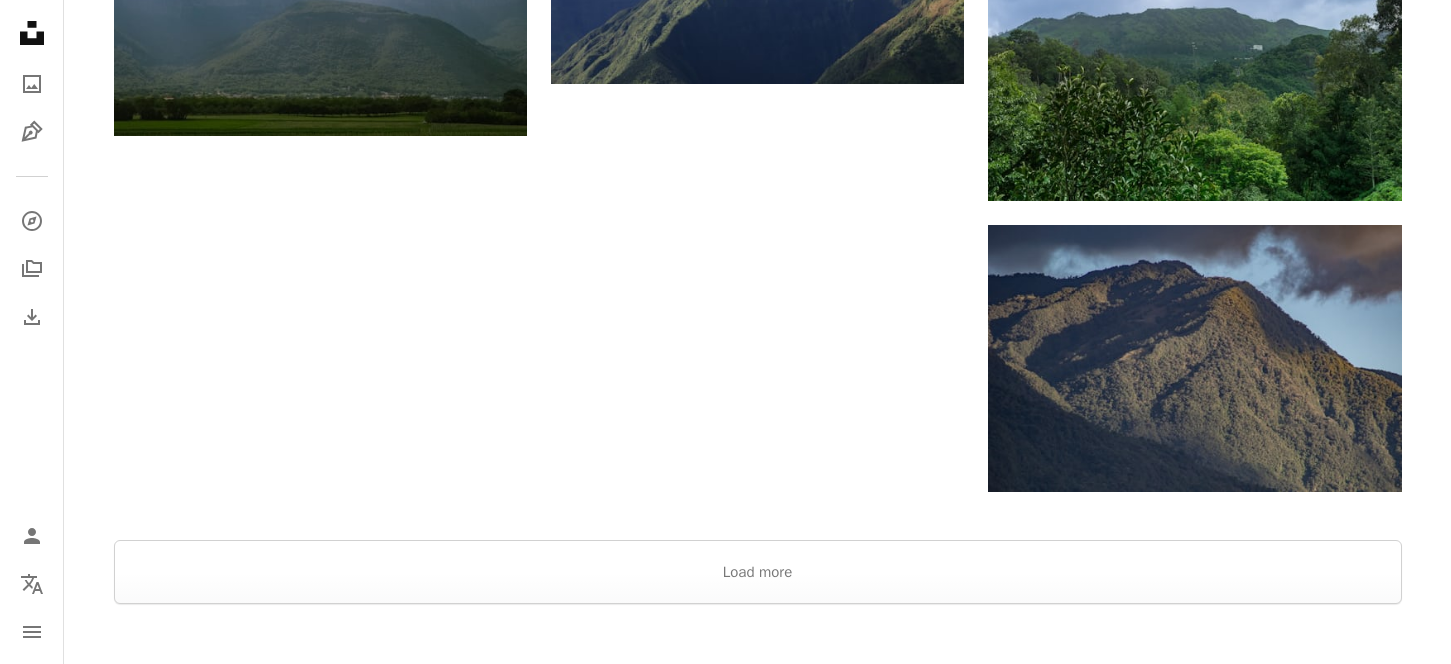 scroll, scrollTop: 2717, scrollLeft: 0, axis: vertical 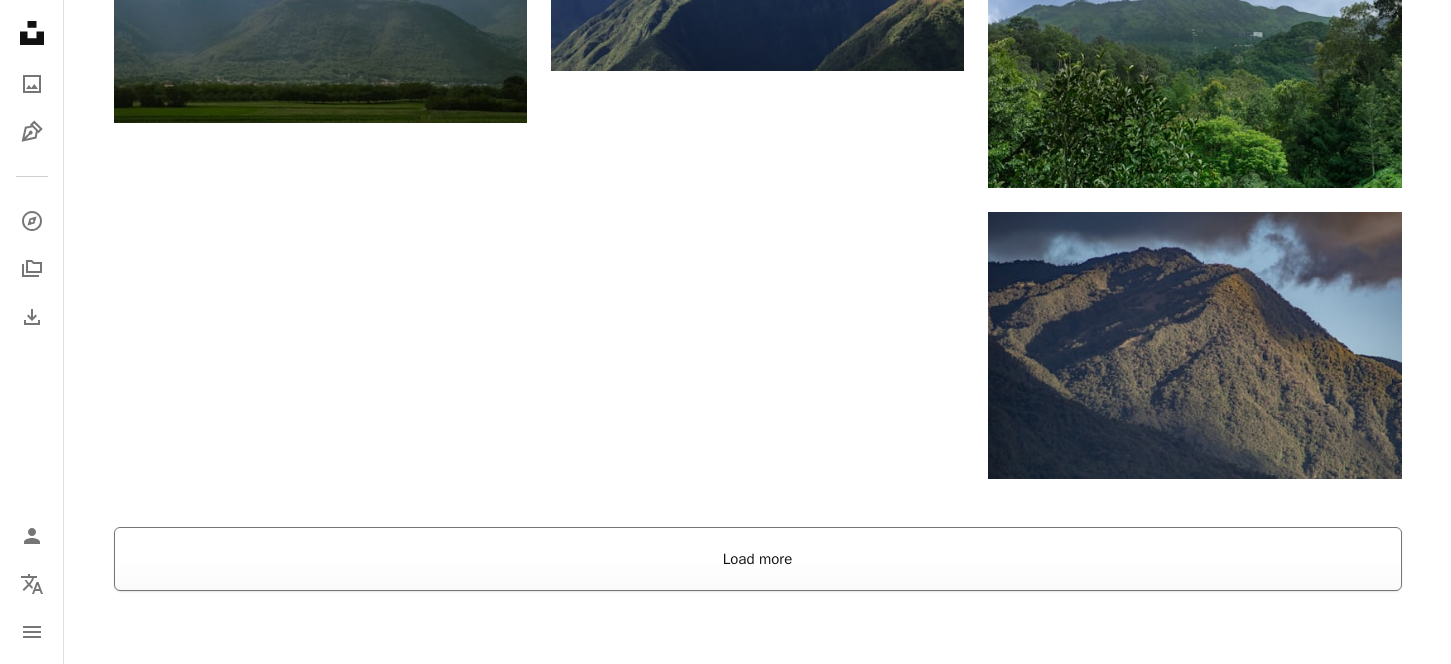 click on "Load more" at bounding box center (758, 559) 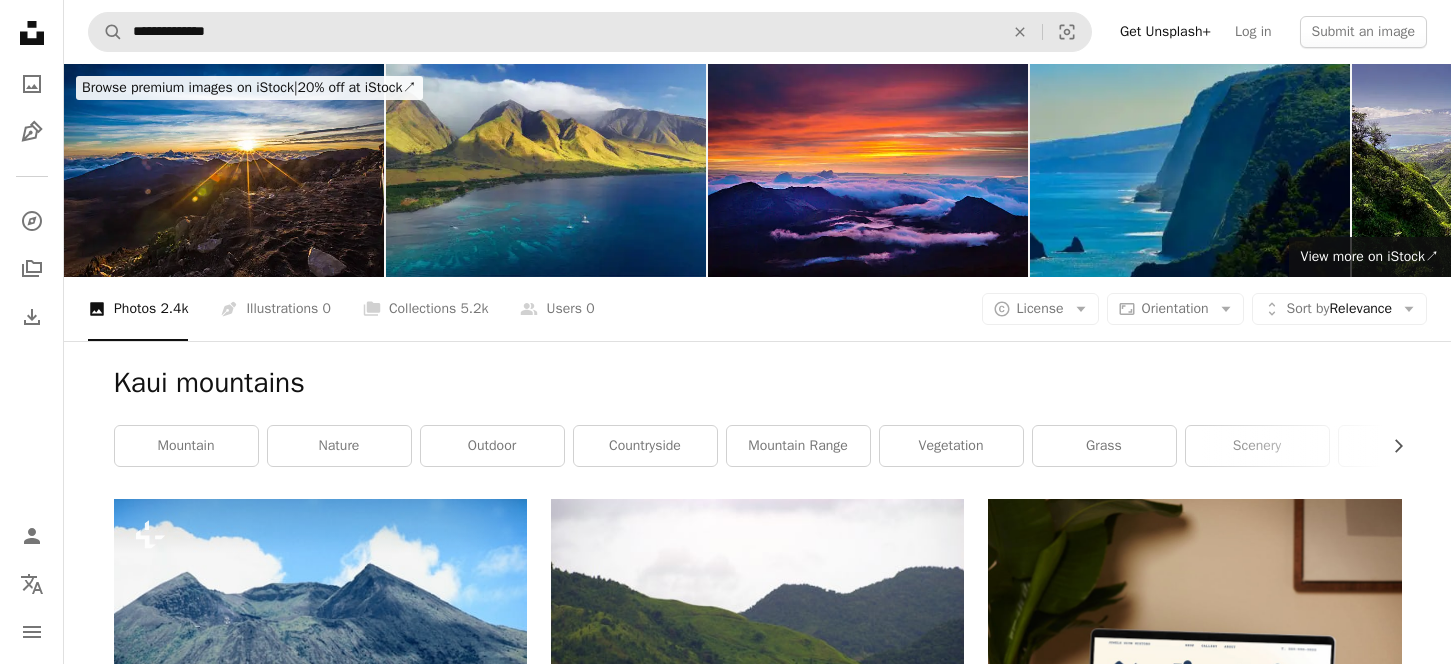scroll, scrollTop: 0, scrollLeft: 0, axis: both 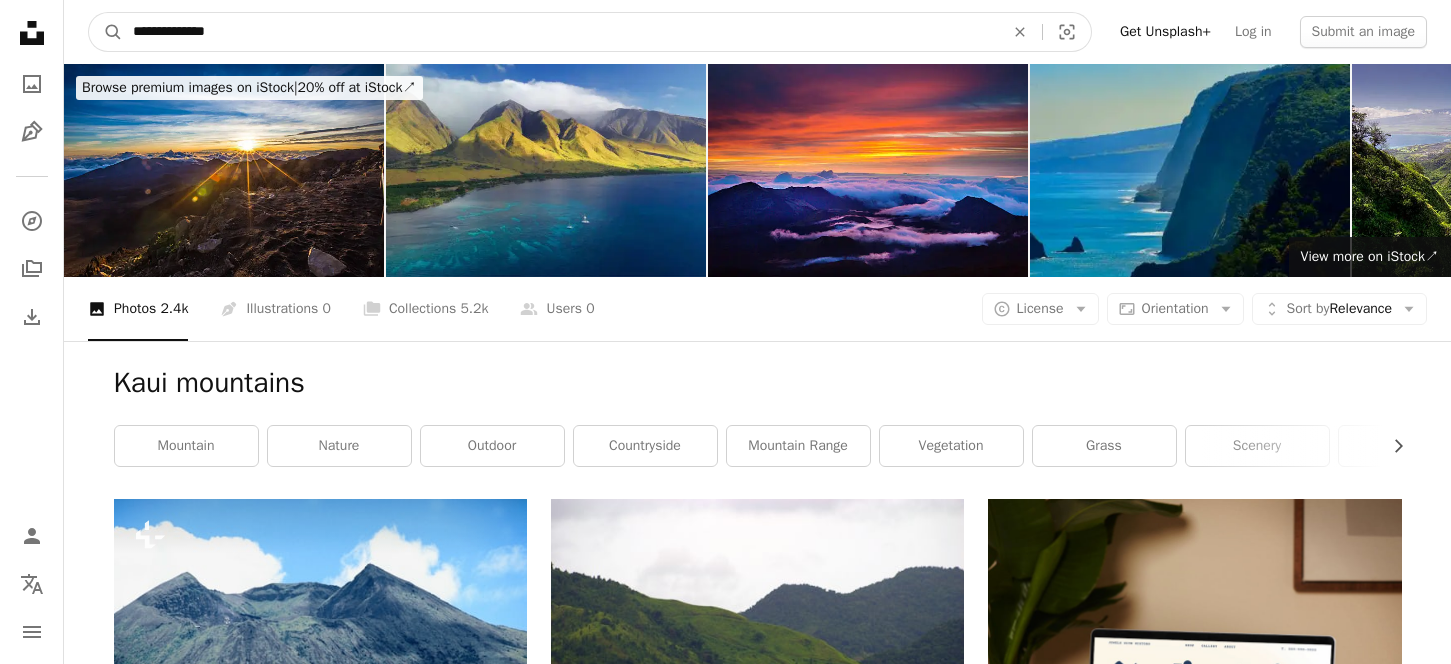 drag, startPoint x: 254, startPoint y: 37, endPoint x: -21, endPoint y: 24, distance: 275.3071 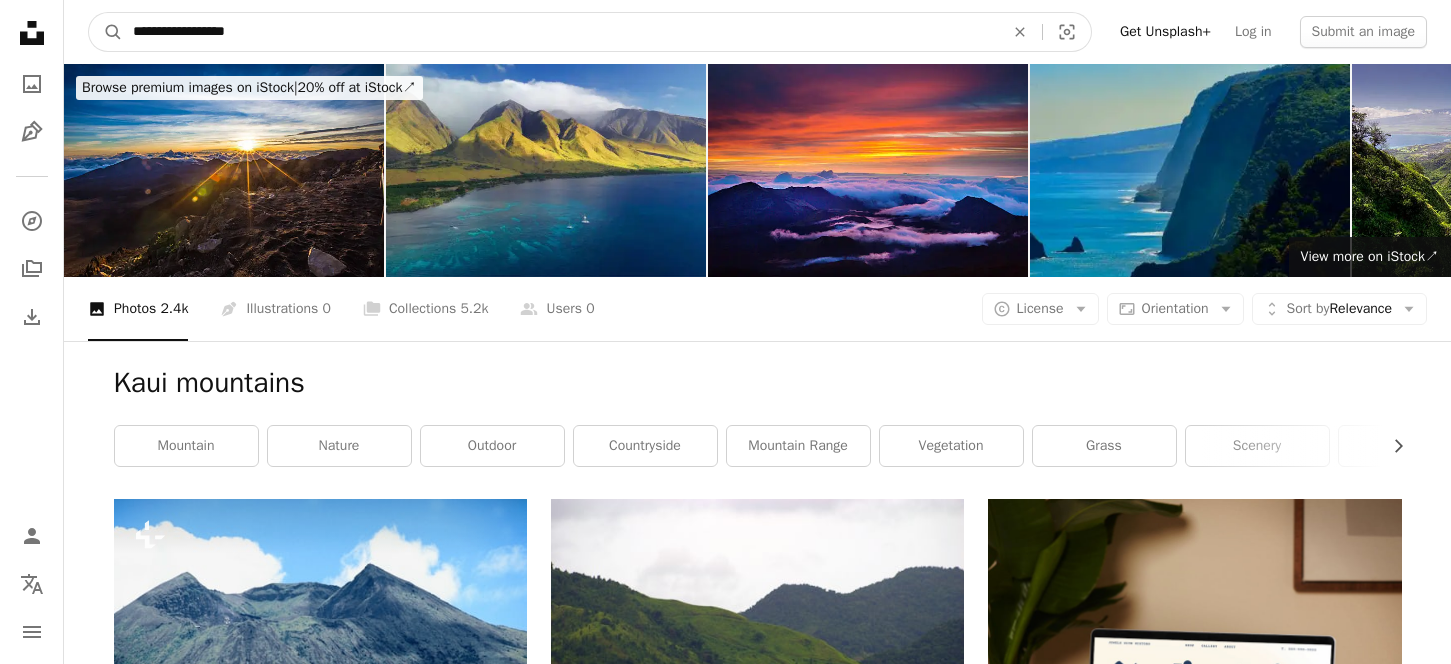 type on "**********" 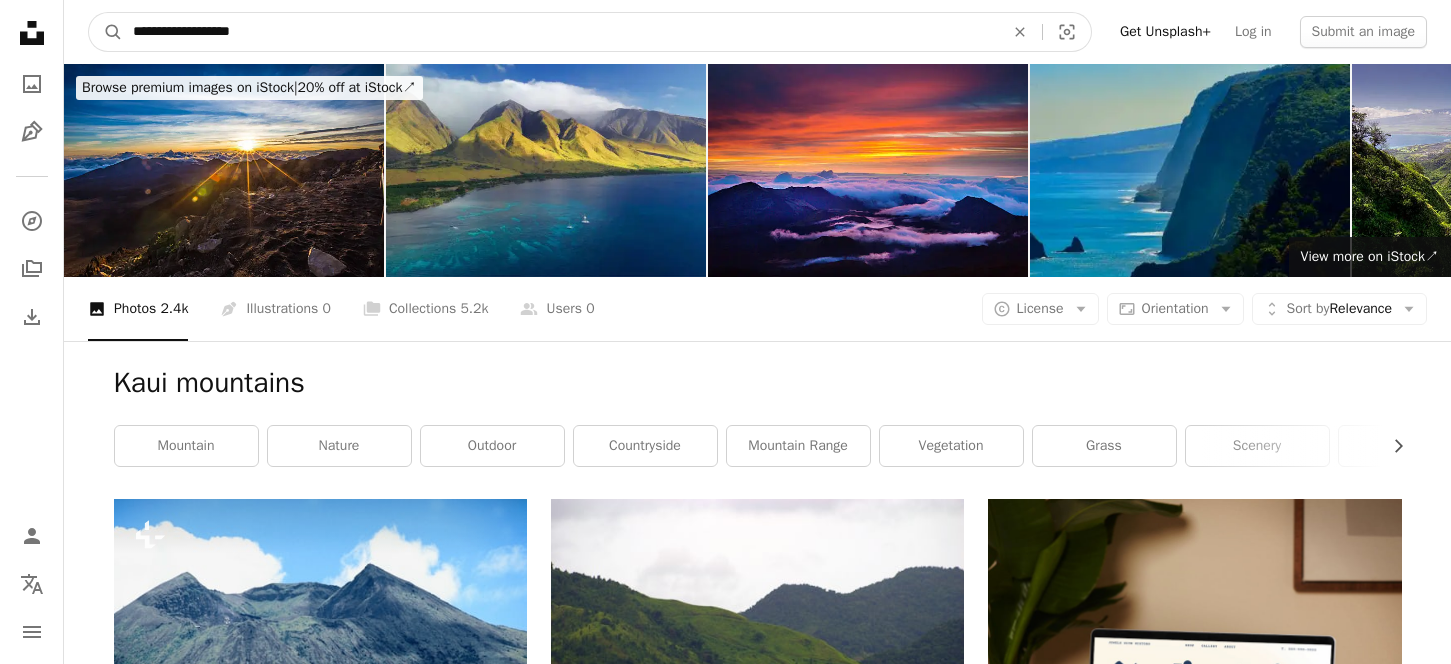 click on "A magnifying glass" at bounding box center (106, 32) 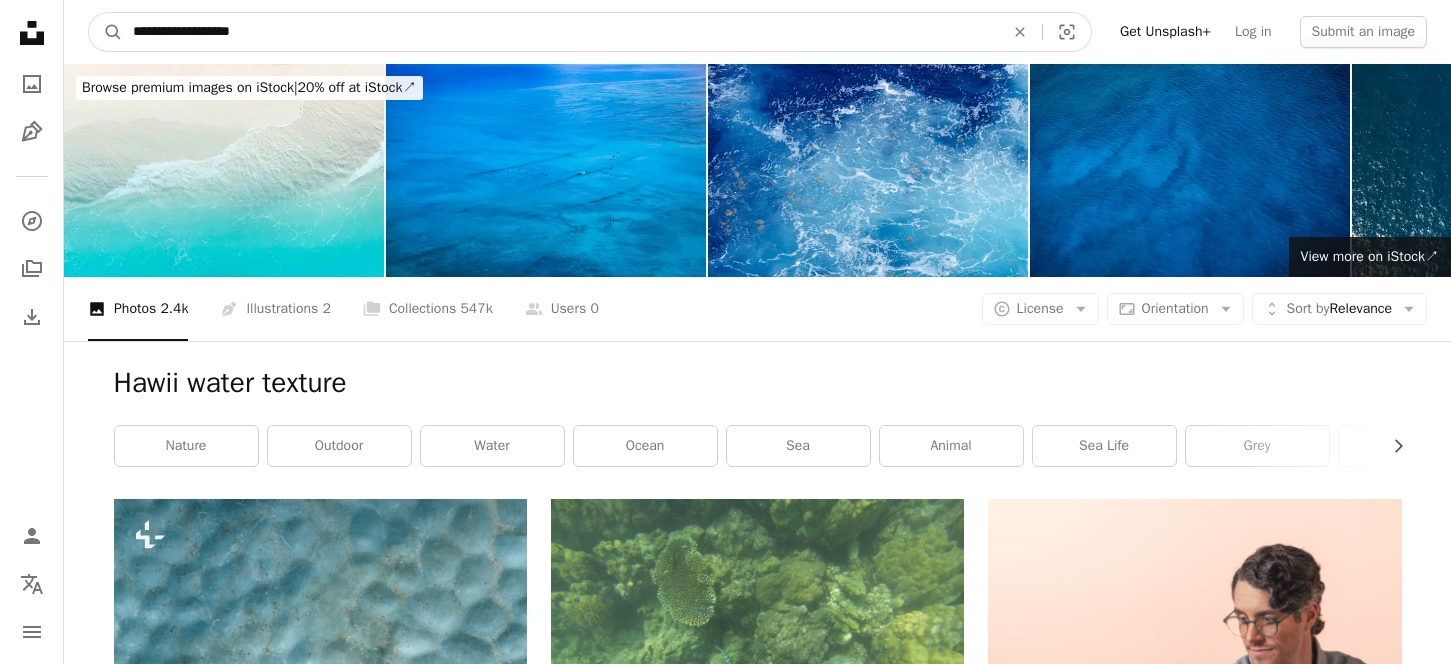 click on "**********" at bounding box center [560, 32] 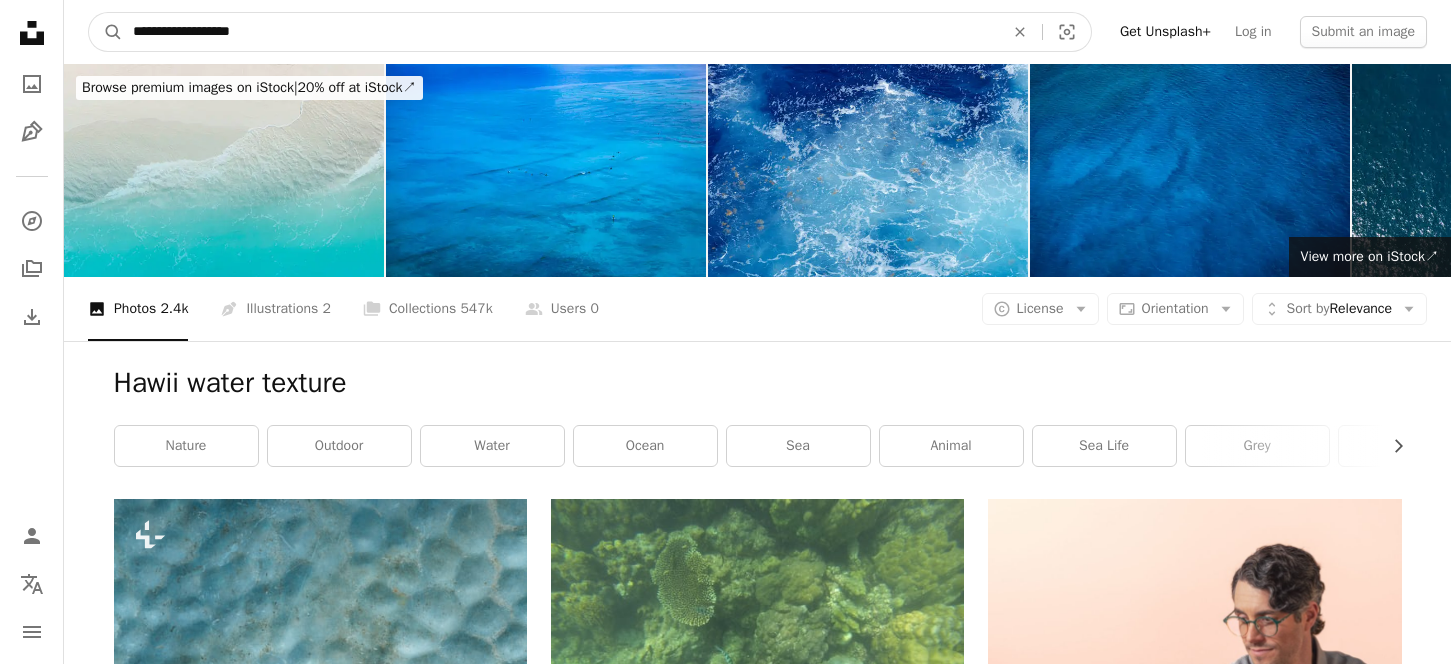 type on "**********" 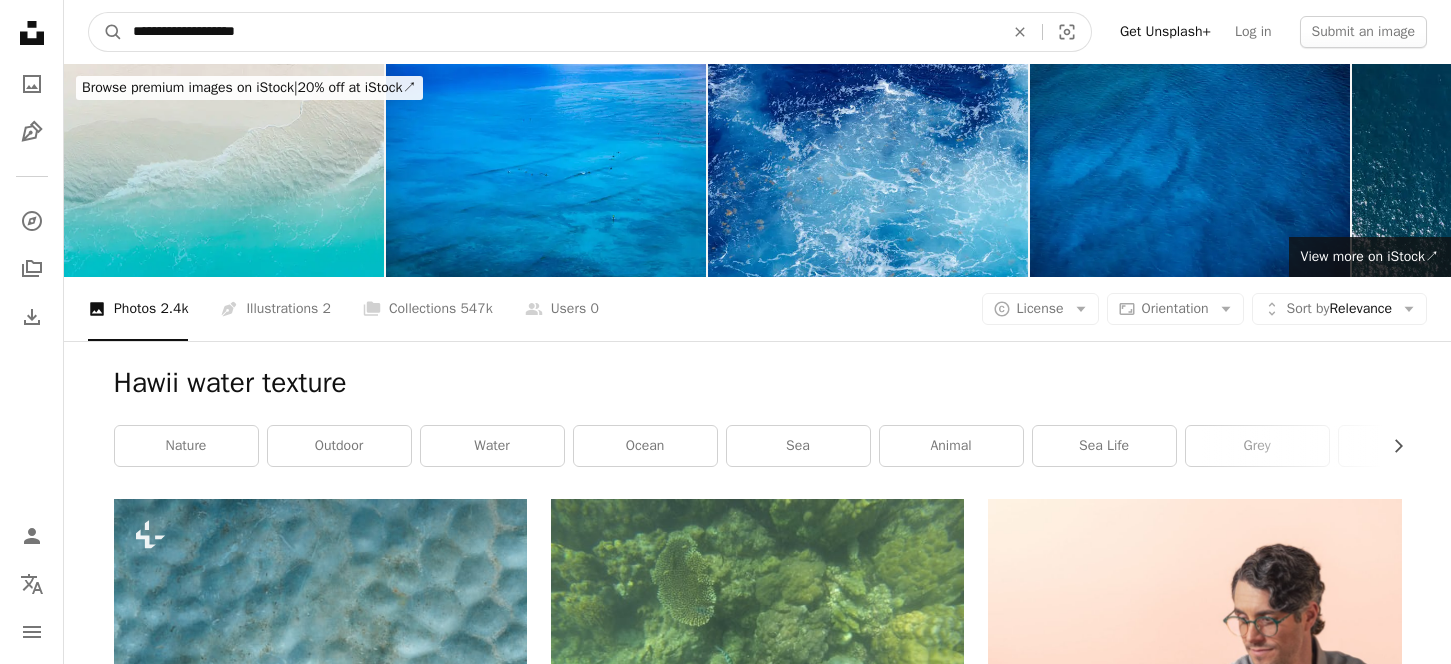 click on "A magnifying glass" at bounding box center [106, 32] 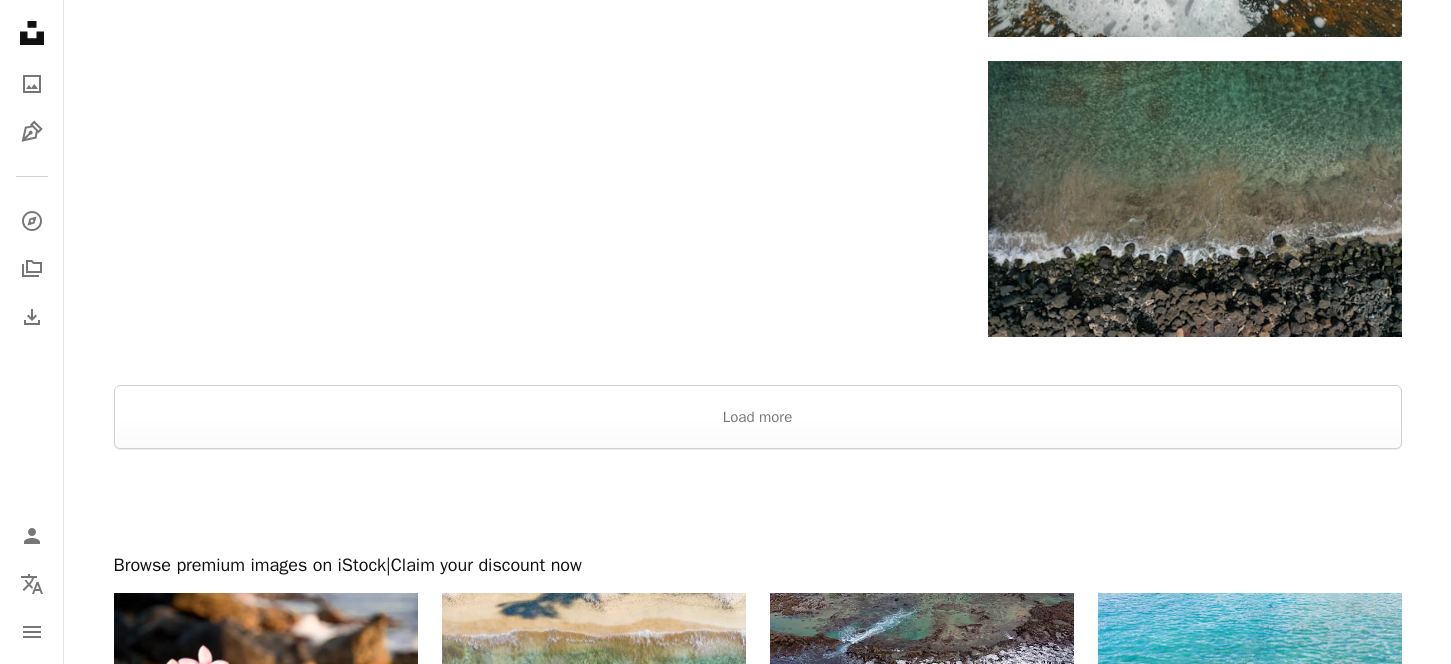 scroll, scrollTop: 3979, scrollLeft: 0, axis: vertical 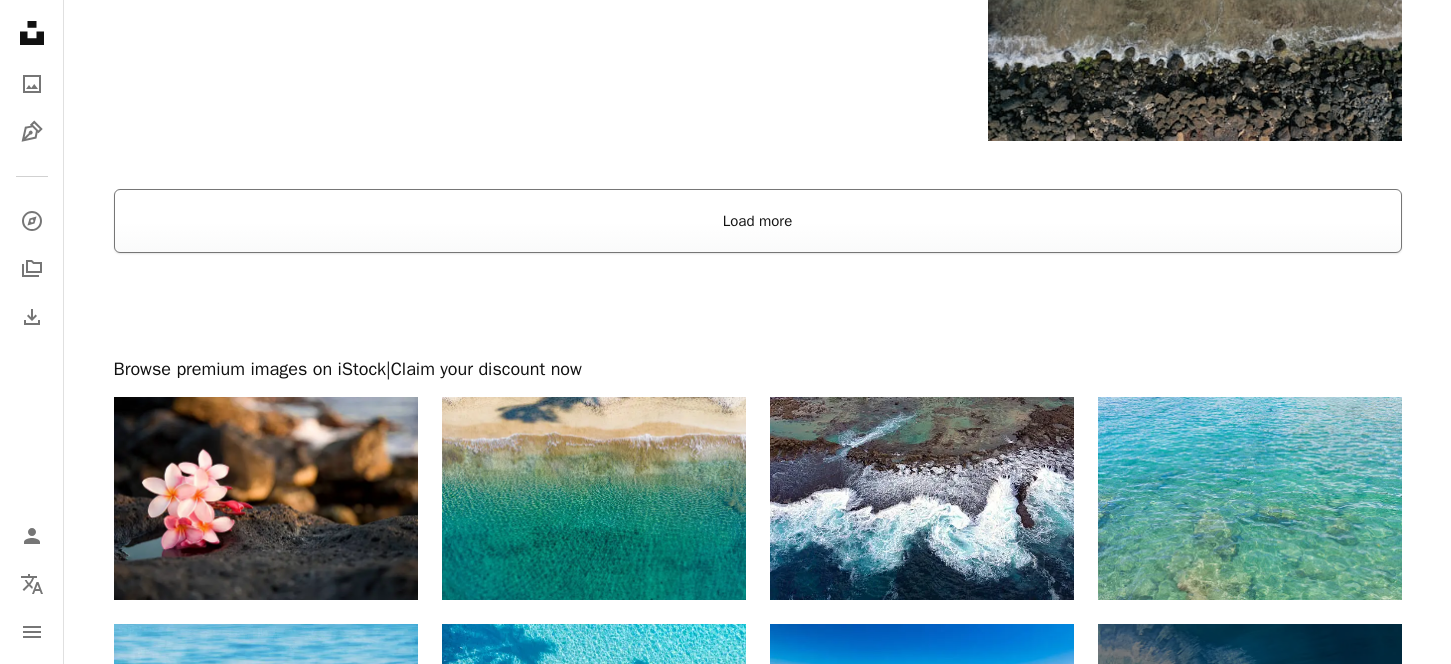 click on "Load more" at bounding box center (758, 221) 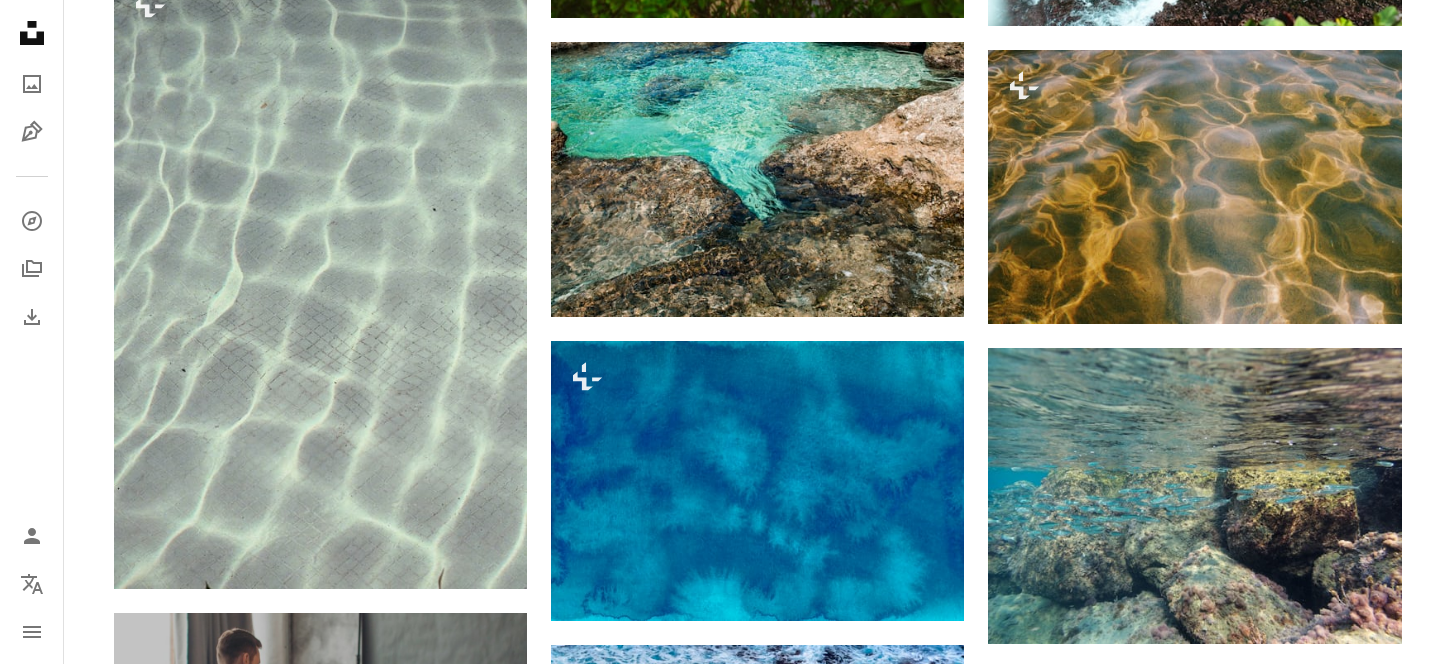 scroll, scrollTop: 5190, scrollLeft: 0, axis: vertical 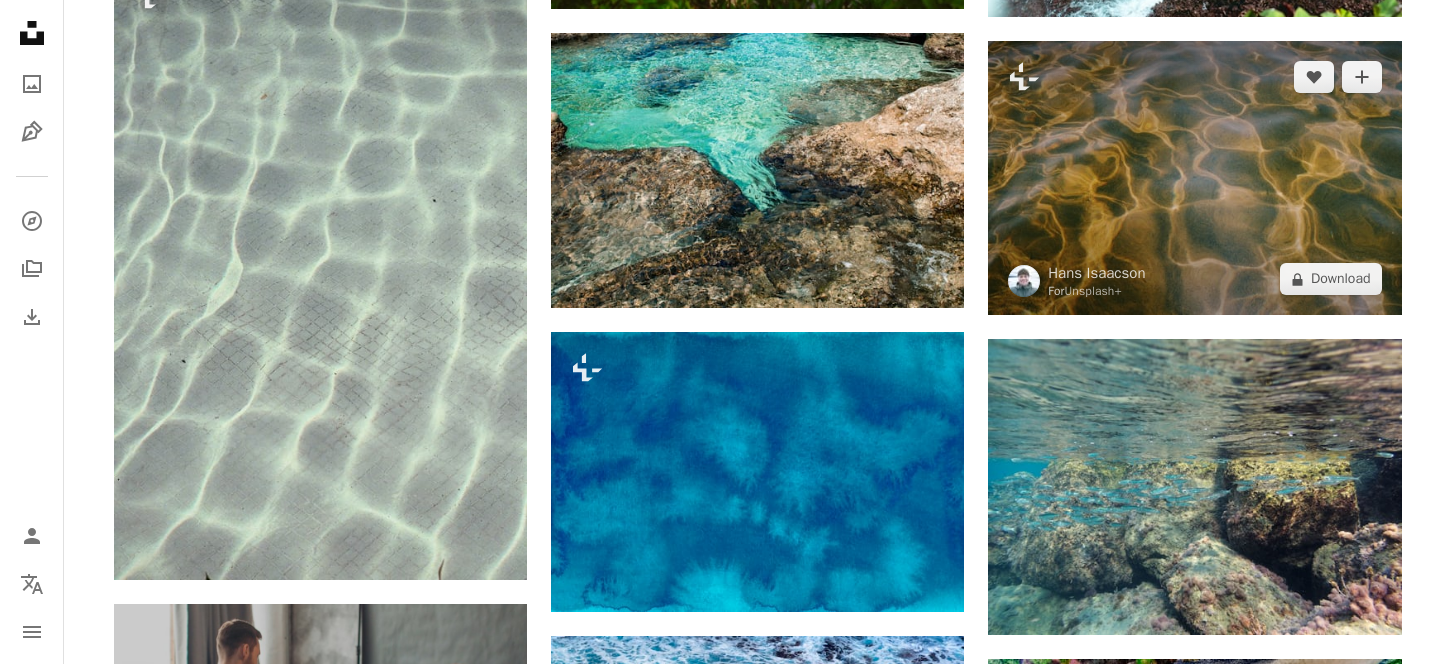 click at bounding box center (1194, 178) 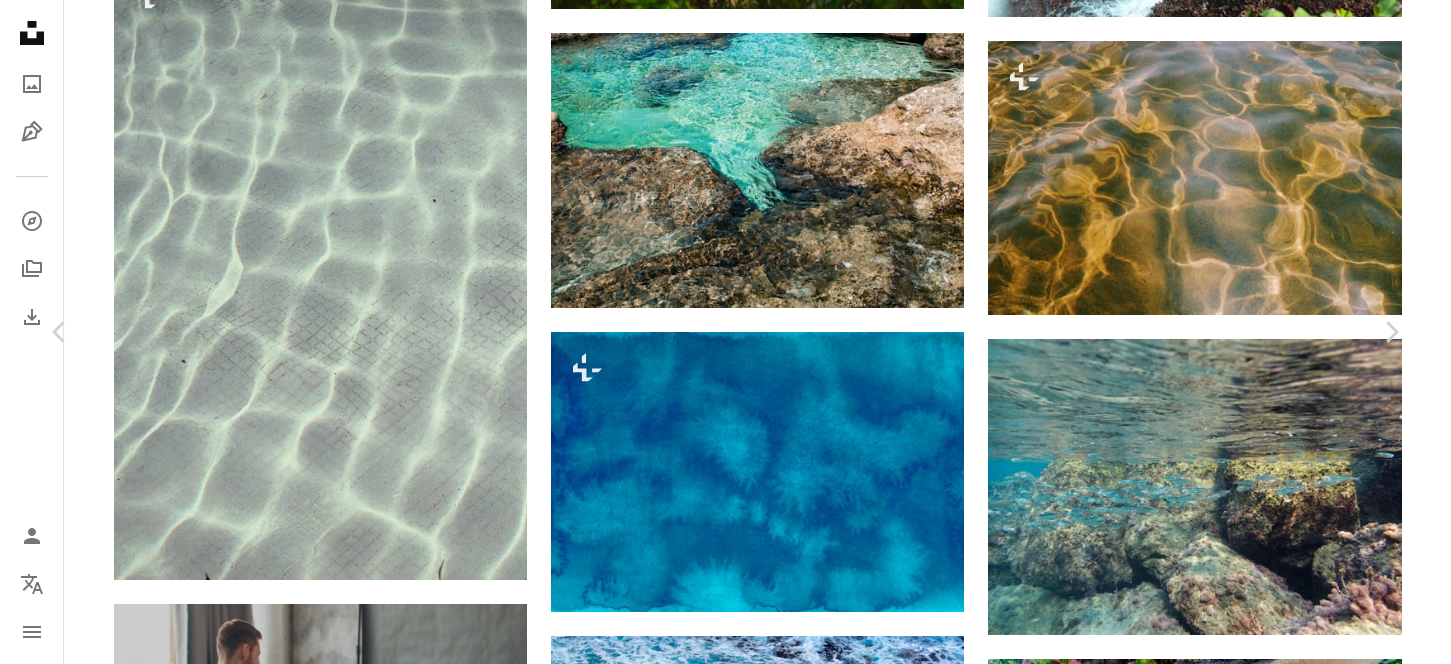 click on "An X shape Chevron left Chevron right [FIRST] [LAST] For  Unsplash+ A heart A plus sign A lock Download Zoom in Featured in Film ,  Textures A forward-right arrow Share More Actions Calendar outlined Published on  [DATE] Camera NORITSU KOKI, EZ Controller Safety Licensed under the  Unsplash+ License texture pattern nature background calm film film photography warm film photo analogue photography film grain ripples analog photography glowing analogue kodak film kodak portra 400 analogue photos film dust analogue film shot Creative Commons images From this series Chevron right Plus sign for Unsplash+ Plus sign for Unsplash+ Plus sign for Unsplash+ Plus sign for Unsplash+ Plus sign for Unsplash+ Plus sign for Unsplash+ Plus sign for Unsplash+ Plus sign for Unsplash+ Related images Plus sign for Unsplash+ A heart A plus sign [FIRST] [LAST] For  Unsplash+ A lock Download Plus sign for Unsplash+ A heart A plus sign [FIRST] [LAST] For  Unsplash+ A lock Download Plus sign for Unsplash+ A heart A plus sign" at bounding box center (725, 5125) 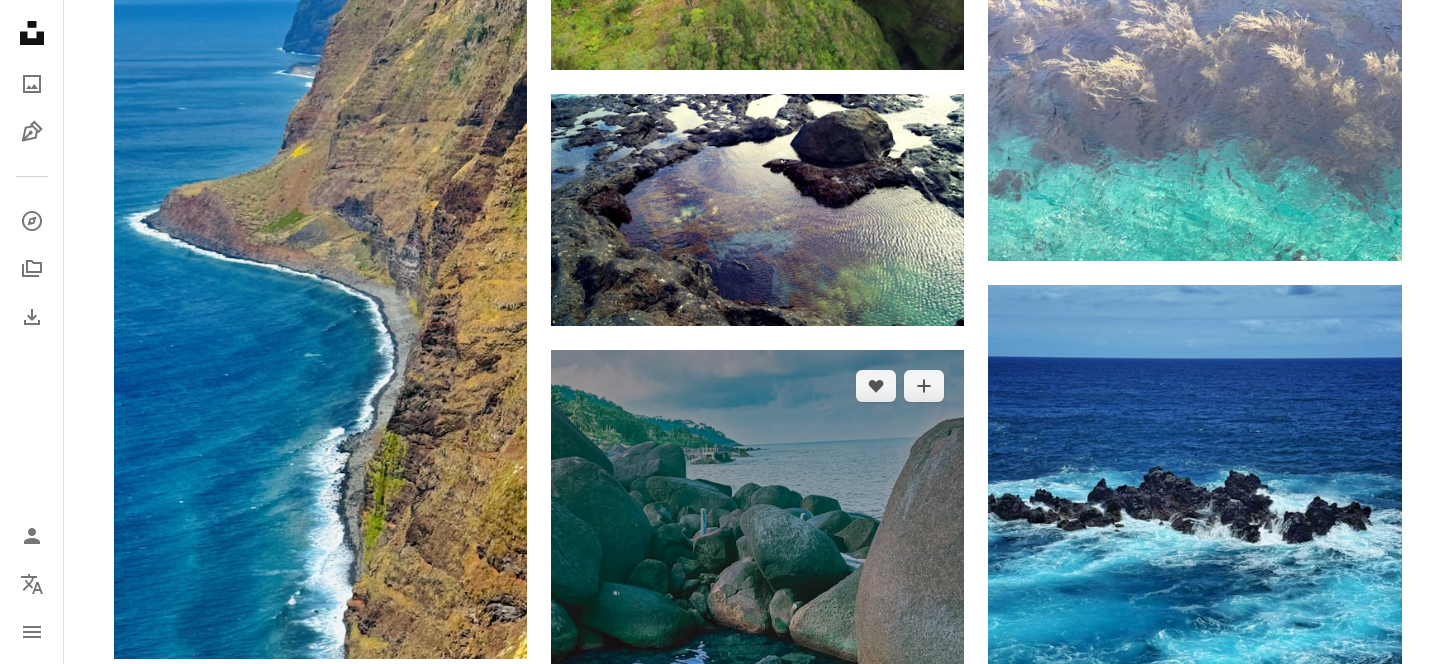 scroll, scrollTop: 7005, scrollLeft: 0, axis: vertical 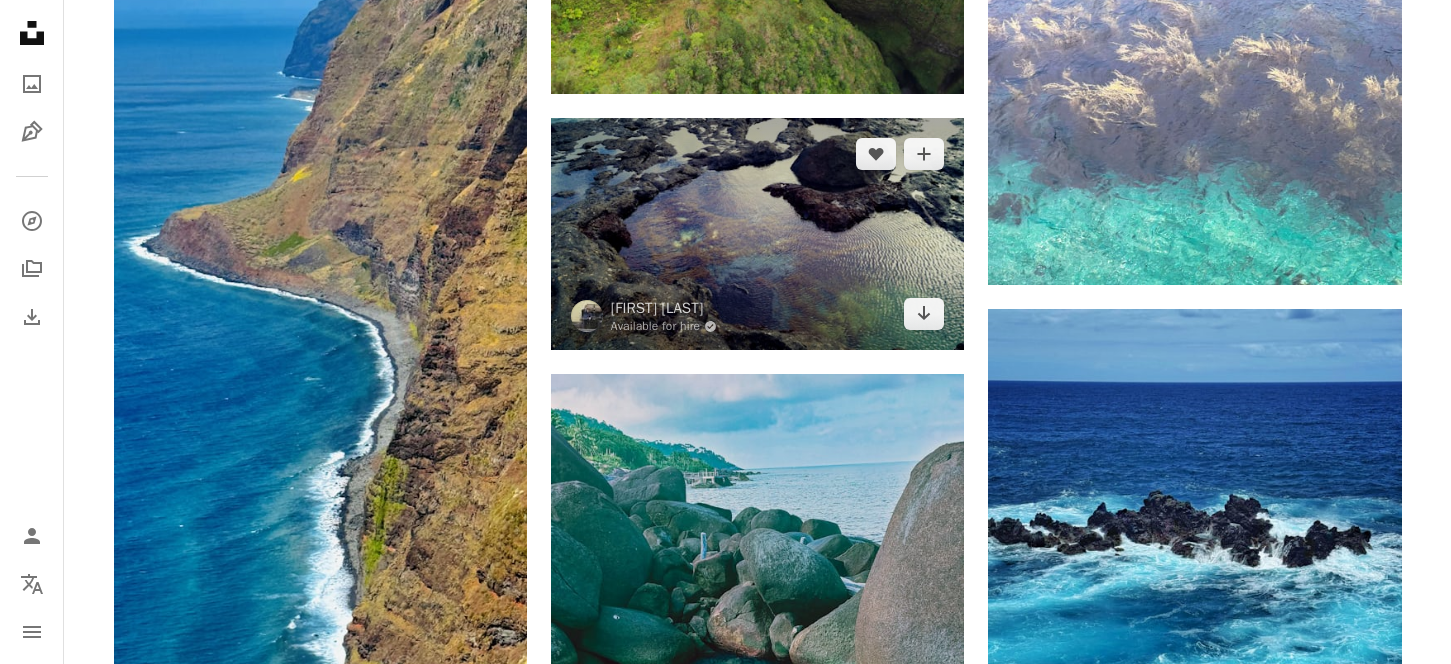 click at bounding box center (757, 234) 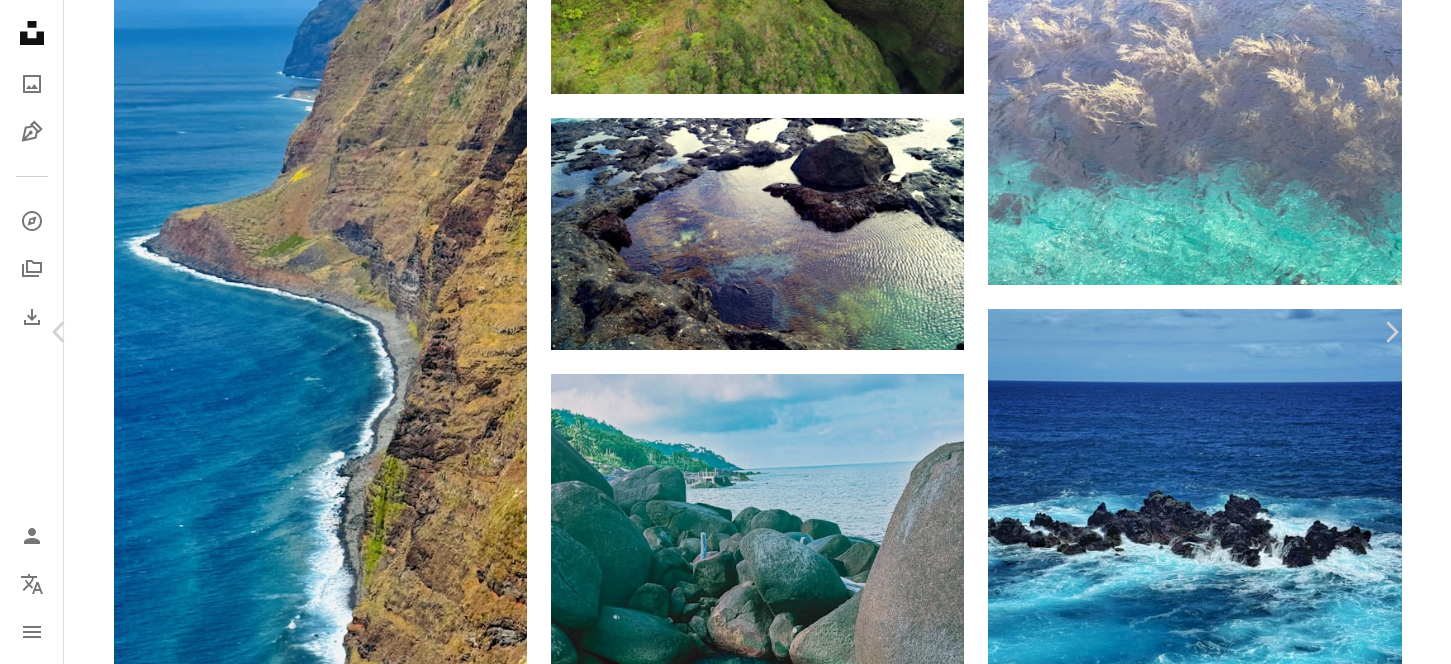 click on "Download free" at bounding box center (1217, 5962) 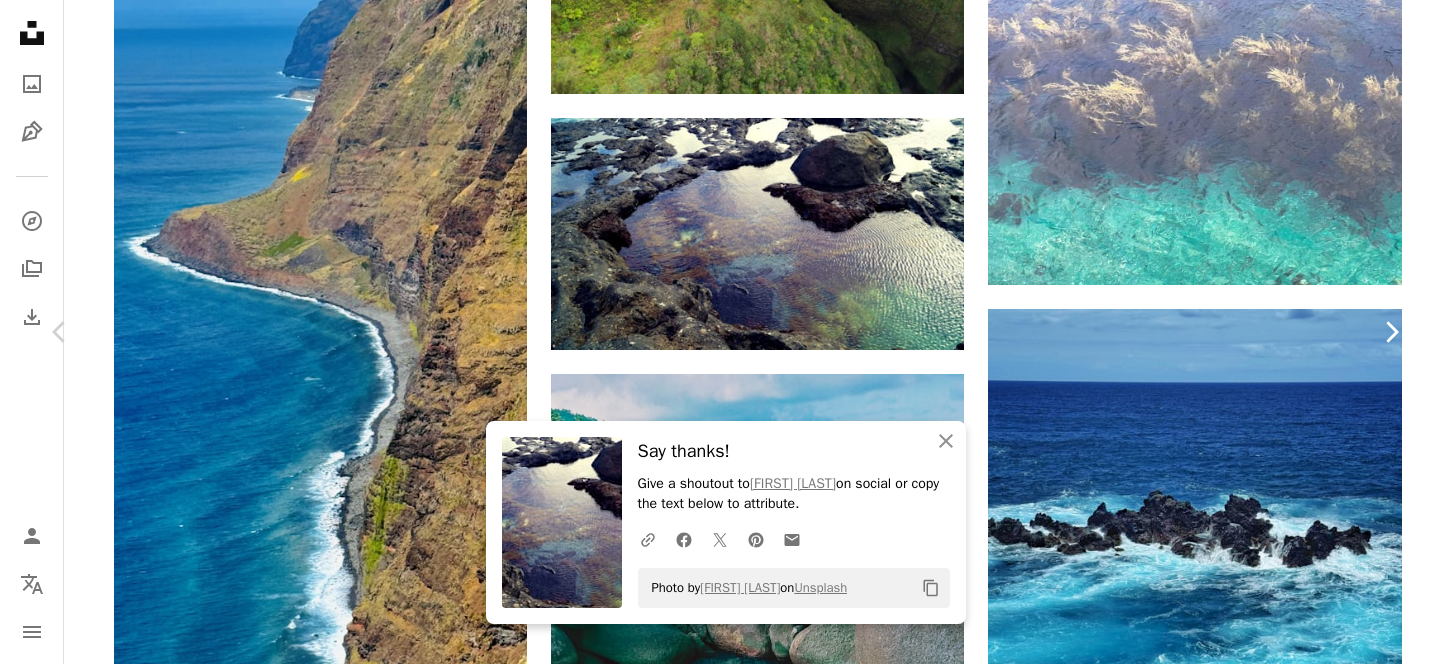 click on "Chevron right" at bounding box center (1391, 332) 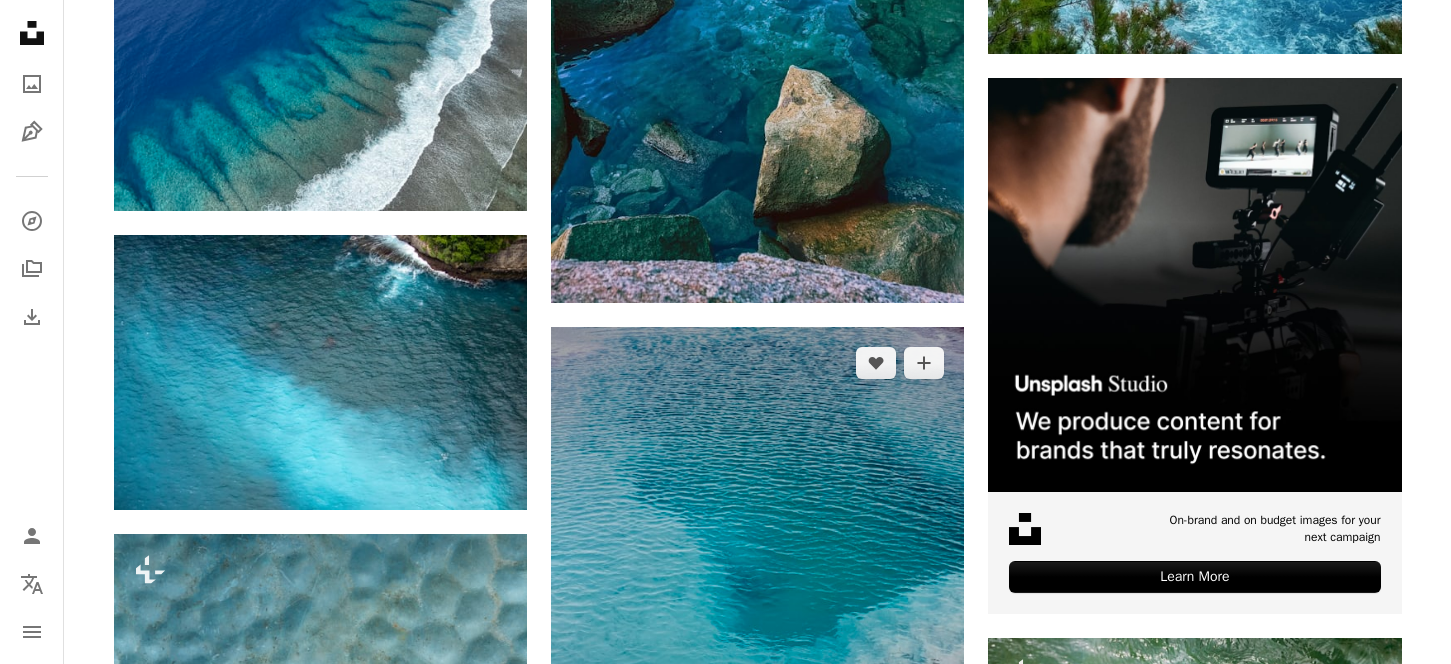 scroll, scrollTop: 7813, scrollLeft: 0, axis: vertical 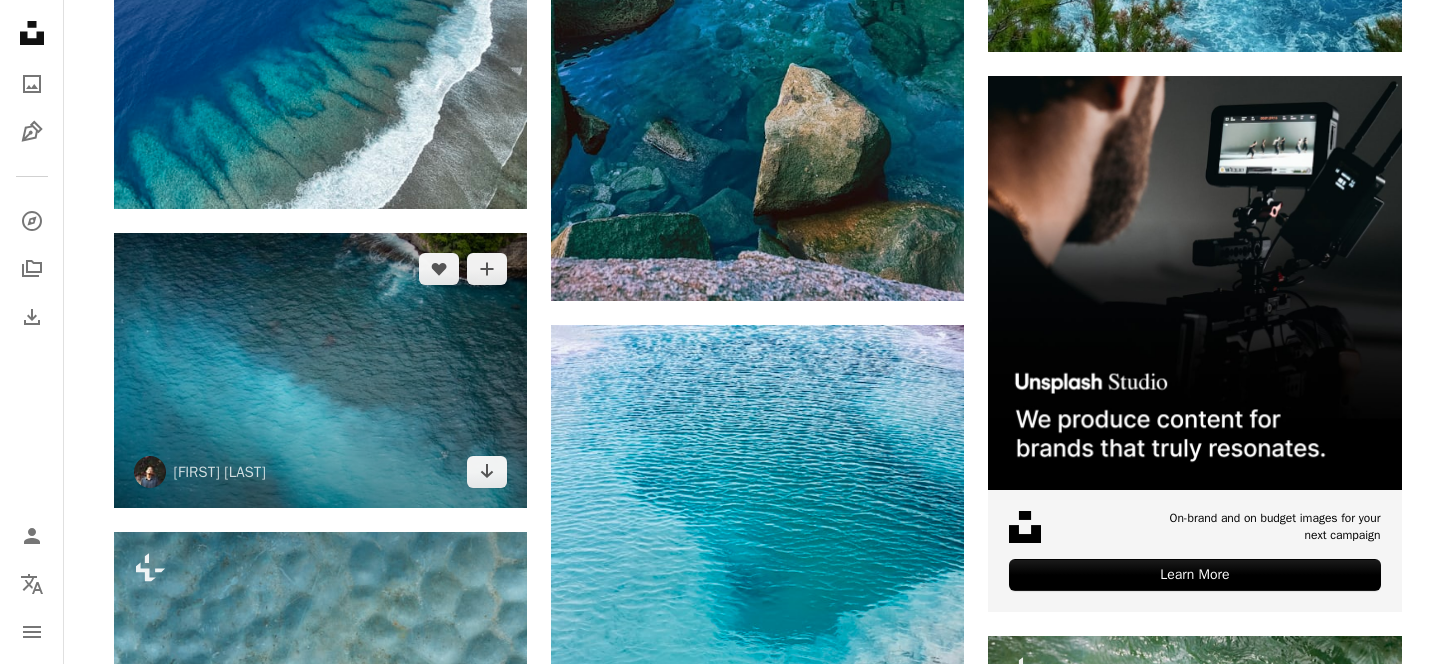 click at bounding box center (320, 370) 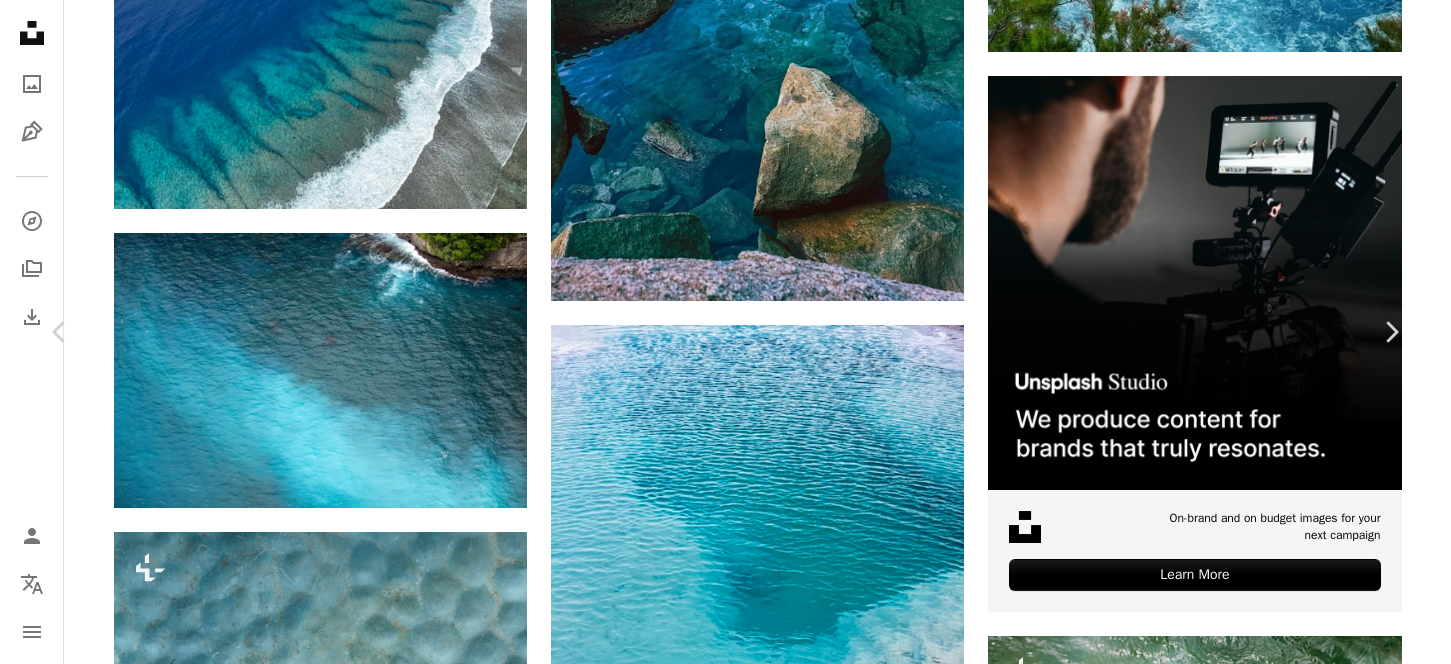 click on "Download free" at bounding box center (1217, 5154) 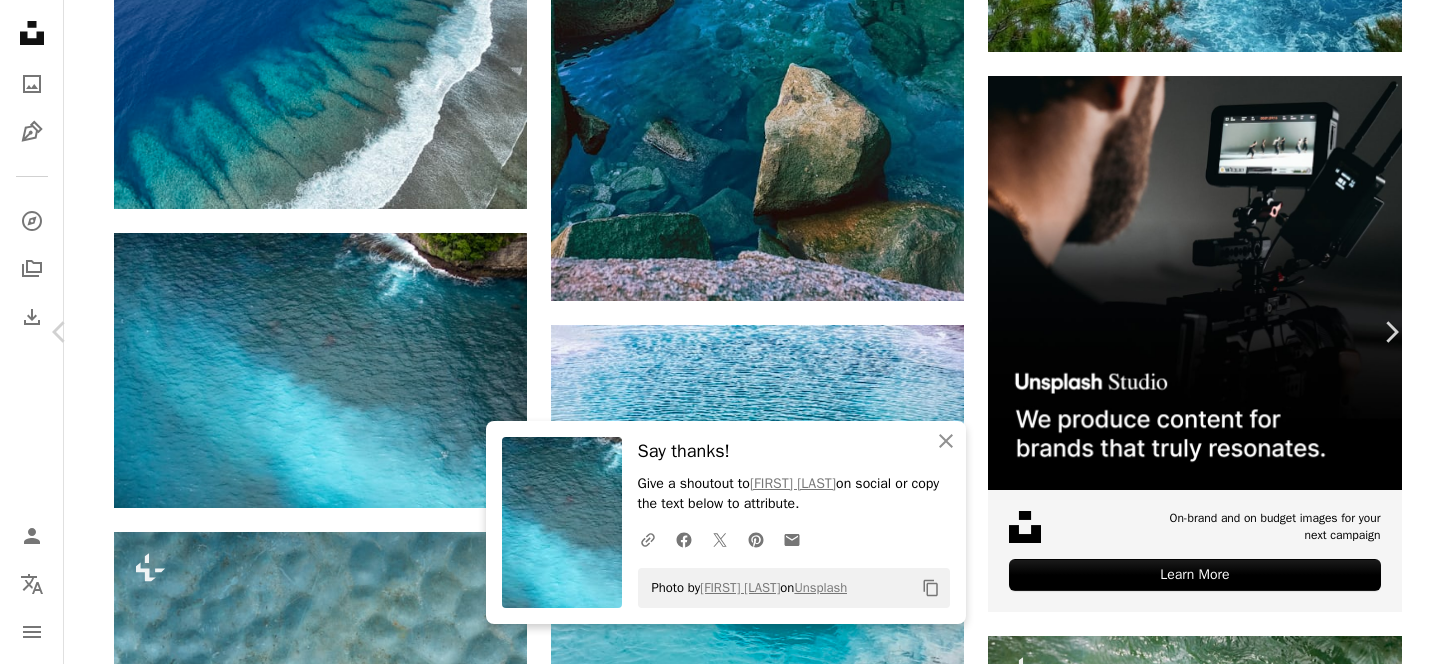 click on "An X shape Chevron left Chevron right Squarespace simplifies everything—from setup to management to marketing. Get Started An X shape Close Say thanks! Give a shoutout to [FIRST] [LAST] on social or copy the text below to attribute. A URL sharing icon (chains) Facebook icon X (formerly Twitter) icon Pinterest icon An envelope Photo by [FIRST] [LAST] on Unsplash
Copy content [FIRST] [LAST] thilak_cm212 A heart A plus sign Download free Chevron down Zoom in Views 18,149 Downloads 130 A forward-right arrow Share Info icon Info More Actions A map marker [CITY], [STATE], [COUNTRY] Calendar outlined Published on [MONTH] [DAY], [YEAR] Camera Canon, EOS 600D Safety Free to use under the Unsplash License sea bali indonesia pool swimming pool outdoors coast aerial view nusa penida shoreline HD Wallpapers Browse premium related images on iStock | Save 20% with code UNSPLASH20 View more on iStock ↗ Related images A heart A plus sign [FIRST] [LAST] Arrow pointing down Plus sign for Unsplash+ A heart A plus sign [FIRST] [LAST] For Unsplash+ A lock Download A heart A plus sign" at bounding box center [725, 5439] 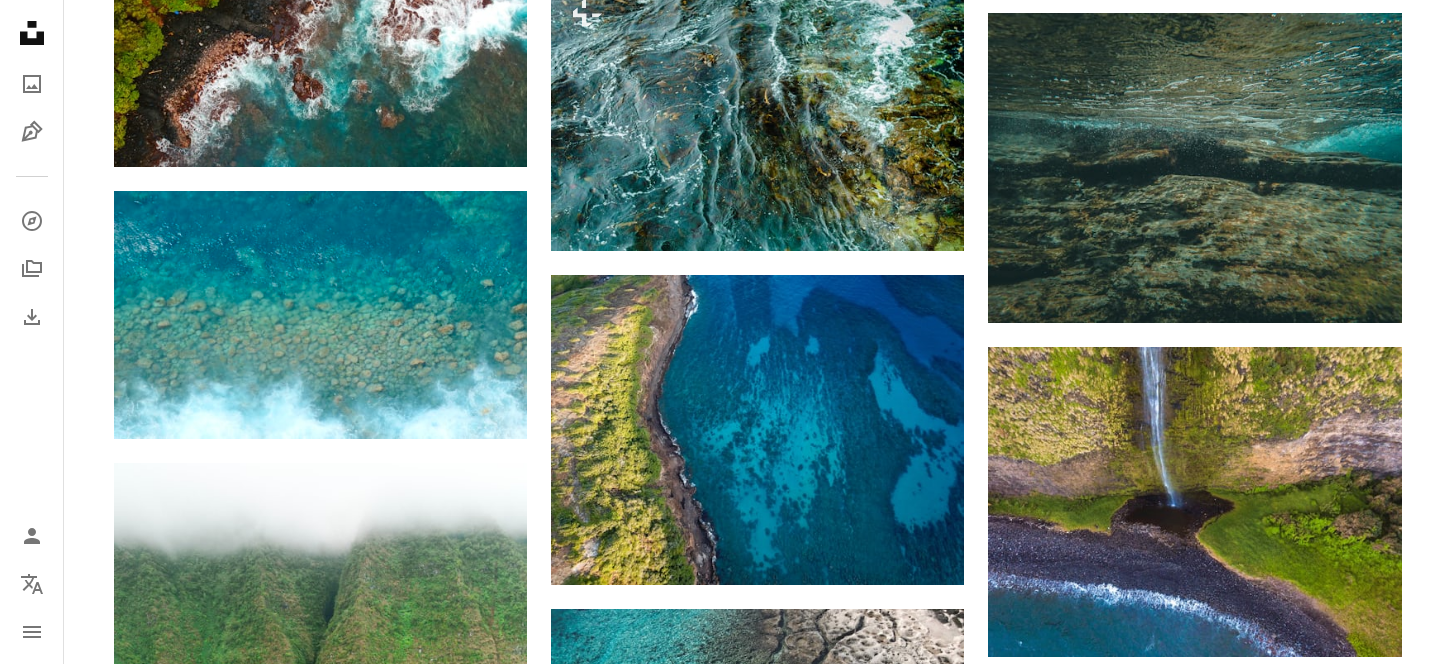scroll, scrollTop: 8692, scrollLeft: 0, axis: vertical 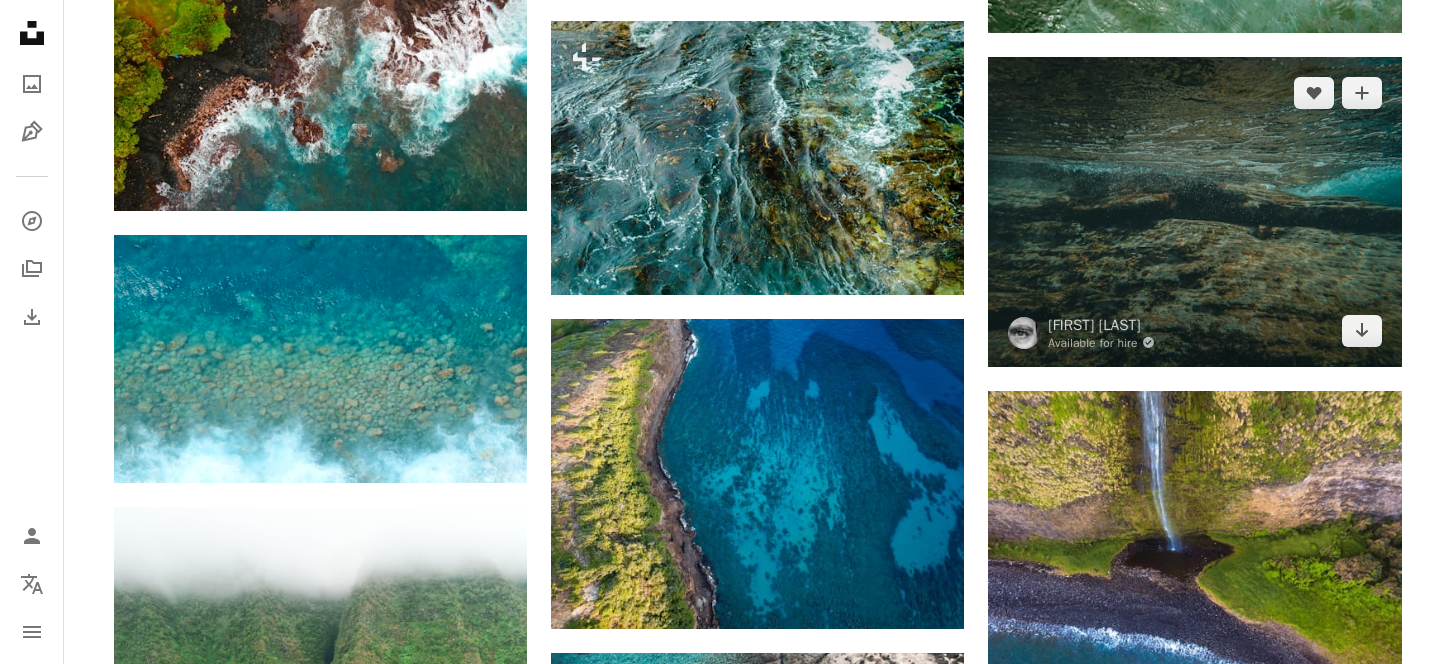 click at bounding box center (1194, 212) 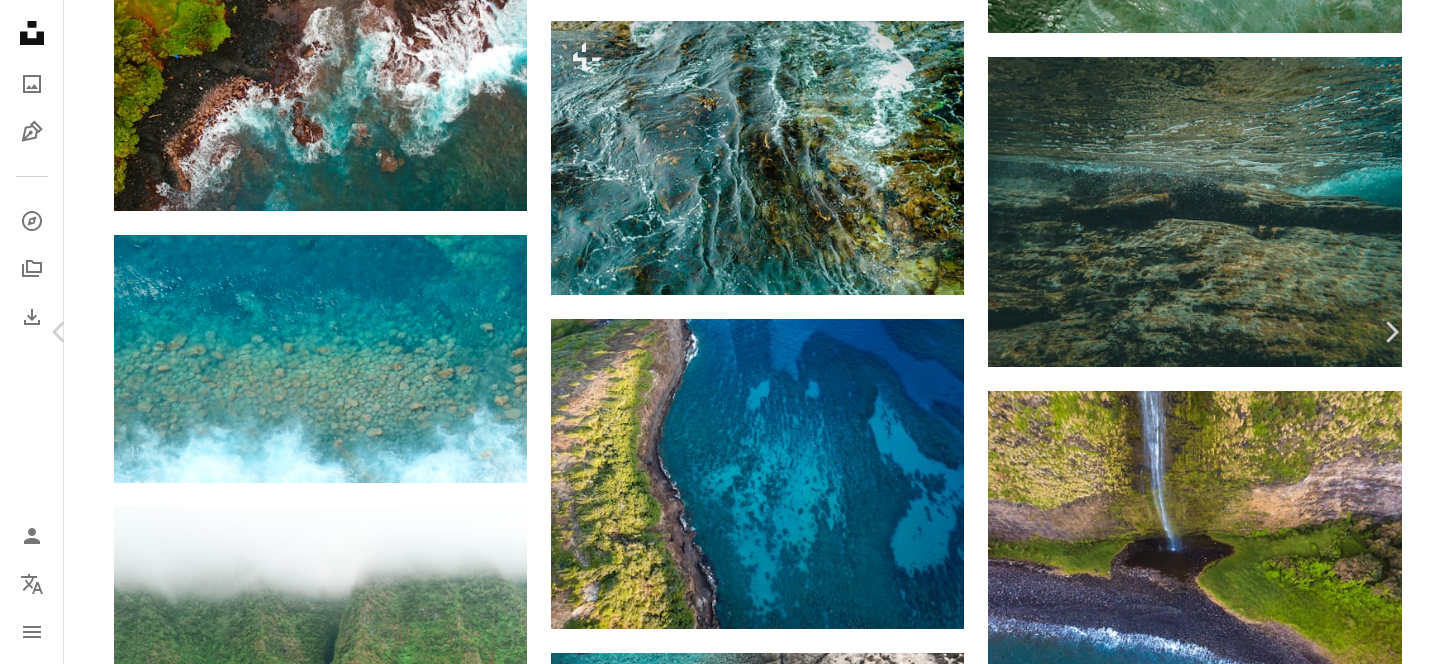 scroll, scrollTop: 1876, scrollLeft: 0, axis: vertical 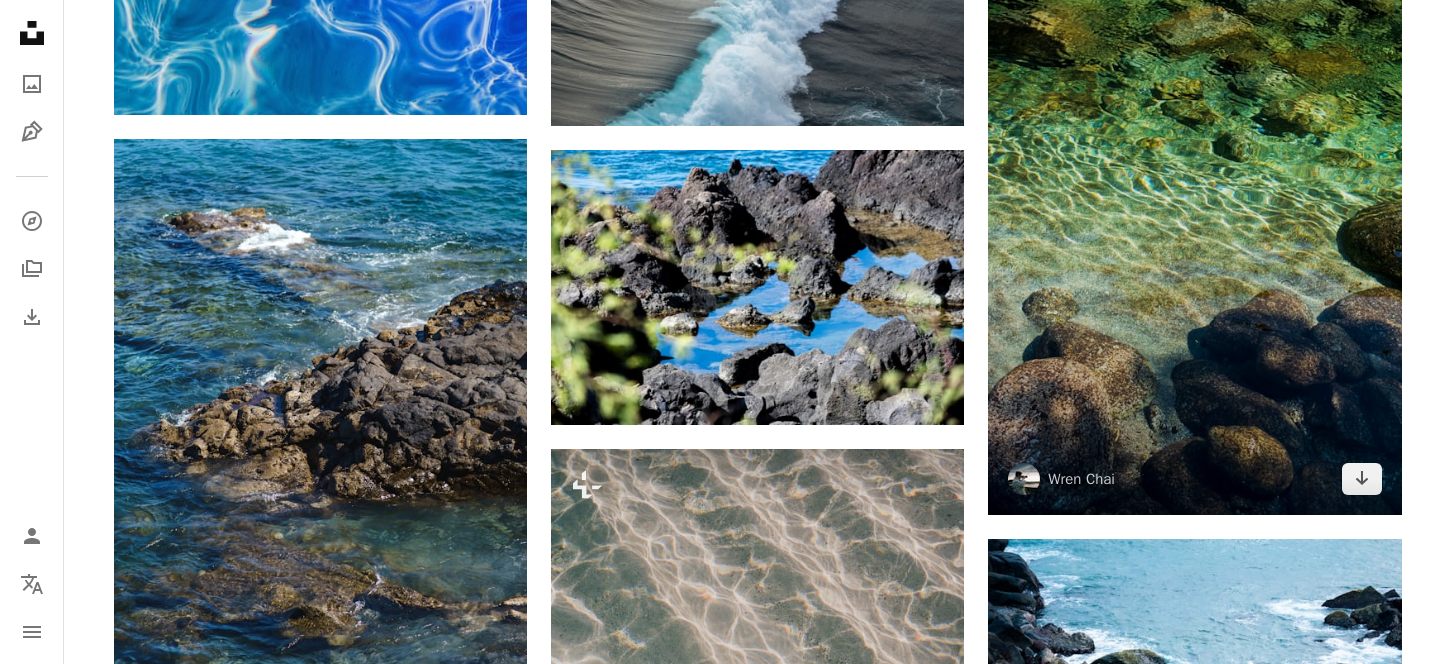 click at bounding box center [1194, 205] 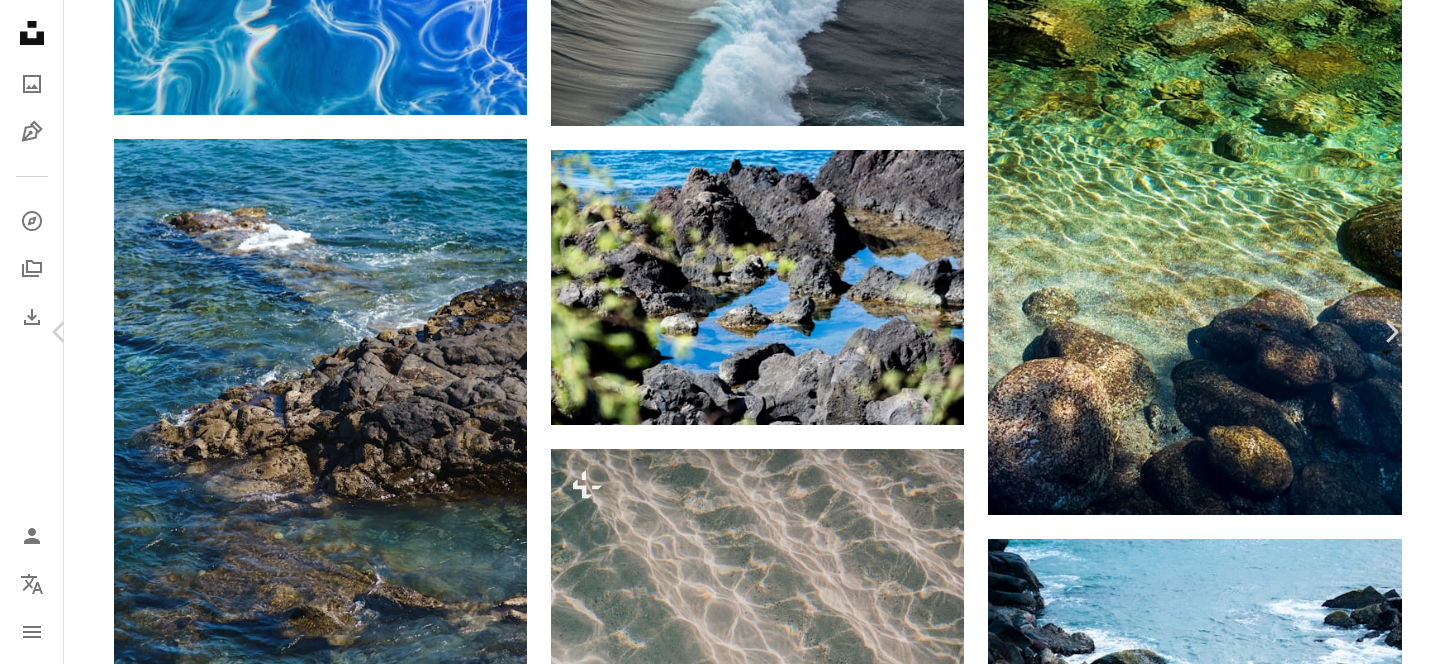 scroll, scrollTop: 4395, scrollLeft: 0, axis: vertical 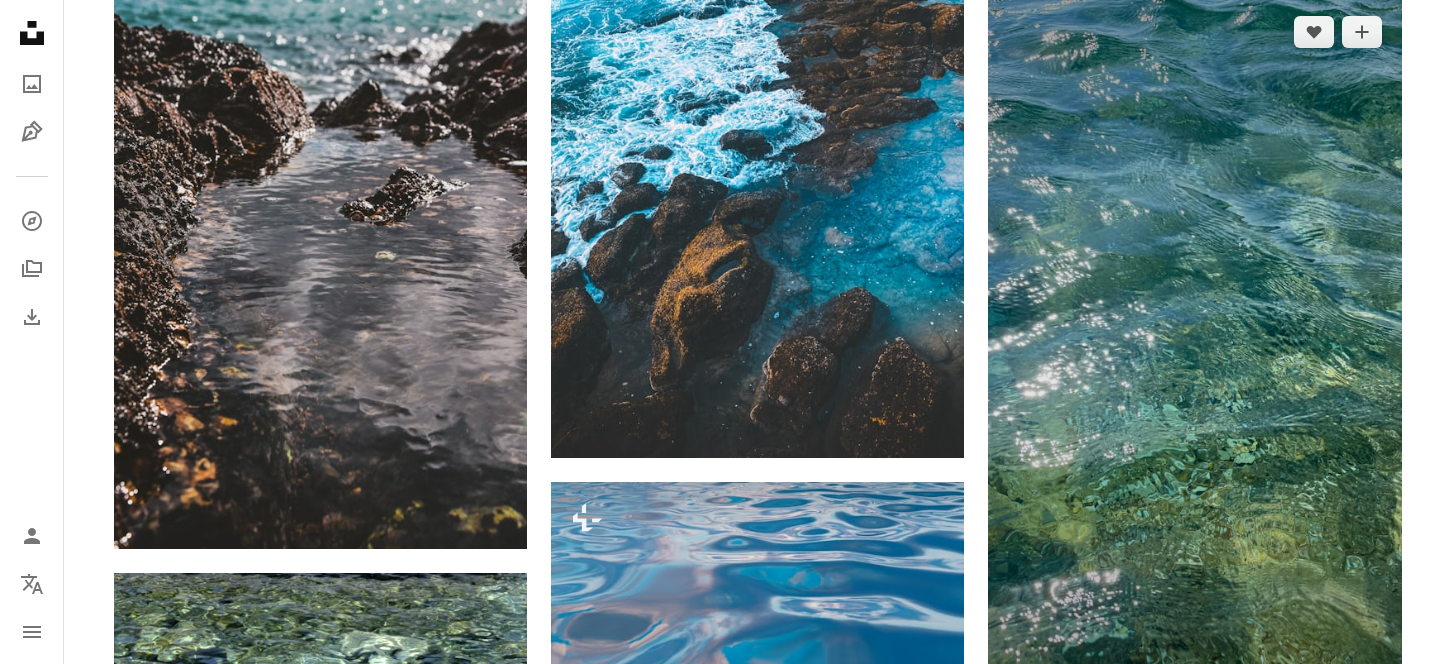 click at bounding box center (1194, 363) 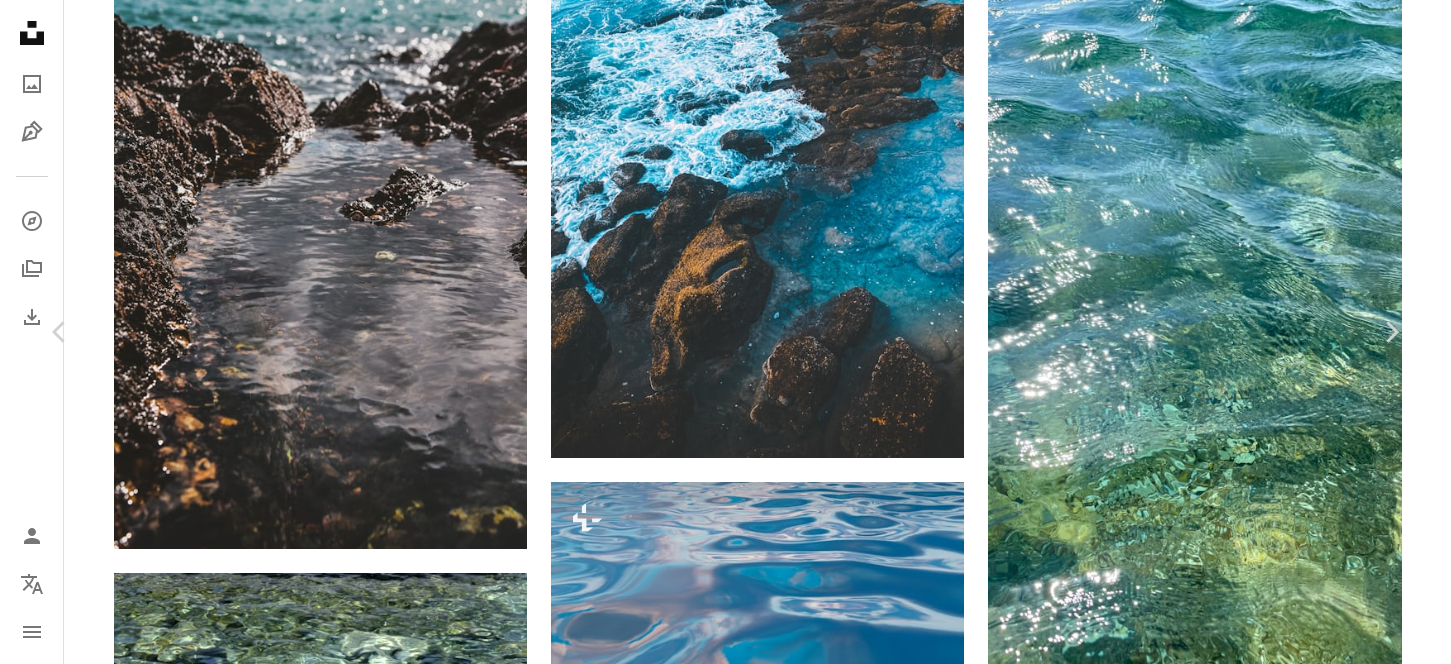 scroll, scrollTop: 2605, scrollLeft: 0, axis: vertical 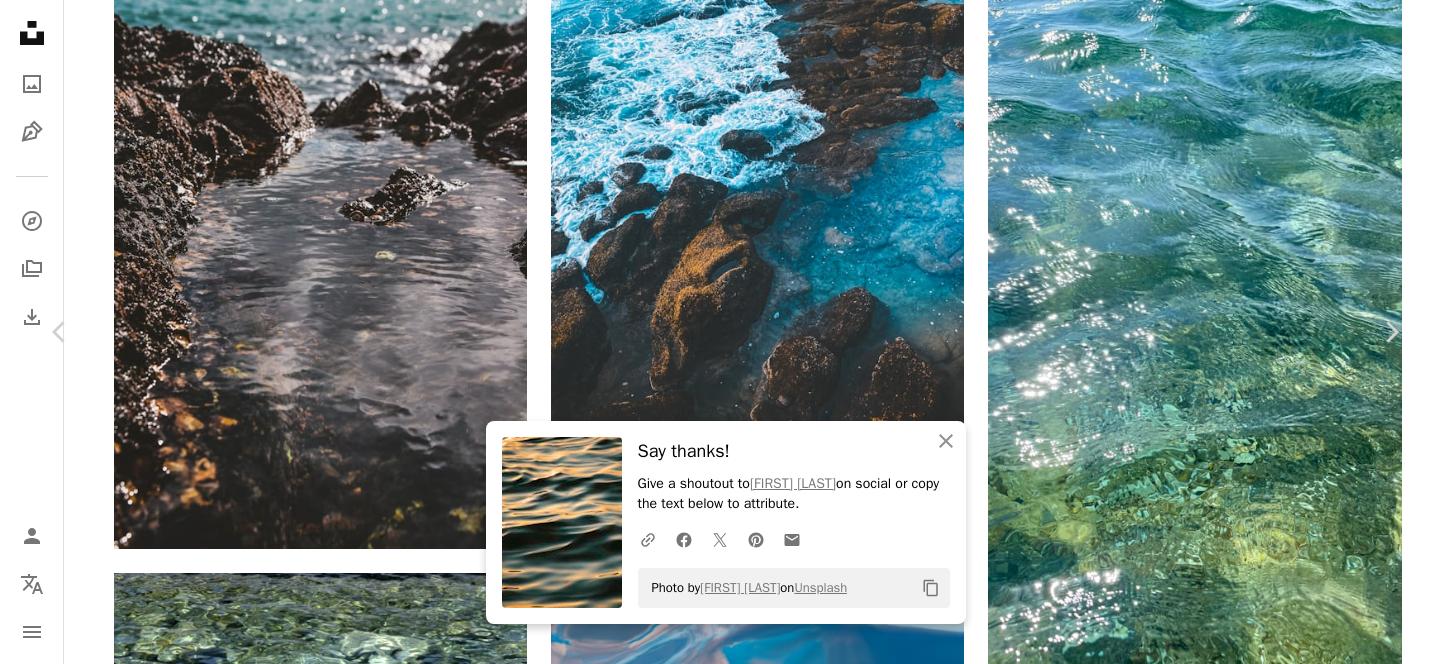 click on "An X shape Chevron left Chevron right An X shape Close Say thanks! Give a shoutout to  [FIRST] [LAST]  on social or copy the text below to attribute. A URL sharing icon (chains) Facebook icon X (formerly Twitter) icon Pinterest icon An envelope Photo by  [FIRST] [LAST]  on  Unsplash
Copy content [FIRST] [LAST] [USERNAME] A heart A plus sign Download free Chevron down Zoom in Views [NUMBER] Downloads [NUMBER] A forward-right arrow Share Info icon Info More Actions Calendar outlined Published on  [MONTH] [DAY], [YEAR] Camera [CAMERA_MAKE], [CAMERA_MODEL] Safety Free to use under the  Unsplash License 4K Images wallpaper for mobile aesthetic sea sunset blue orange waves wall background blue ocean car vehicle outdoors ripple Free stock photos Browse premium related images on iStock  |  Save [PERCENTAGE]% with code UNSPLASH20  ↗ Related images A heart A plus sign [FIRST] [LAST] For  Unsplash+ A lock Download A heart A plus sign [FIRST] [LAST] For" at bounding box center (725, 4423) 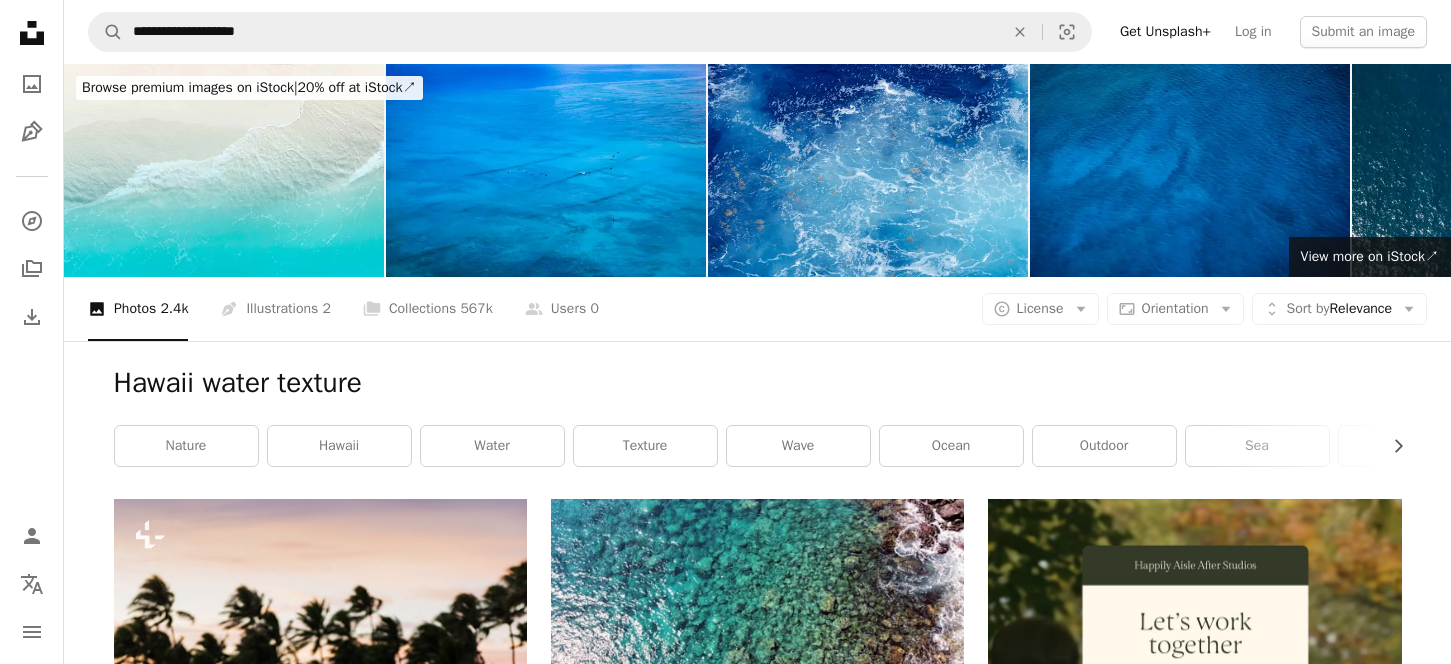 scroll, scrollTop: 0, scrollLeft: 0, axis: both 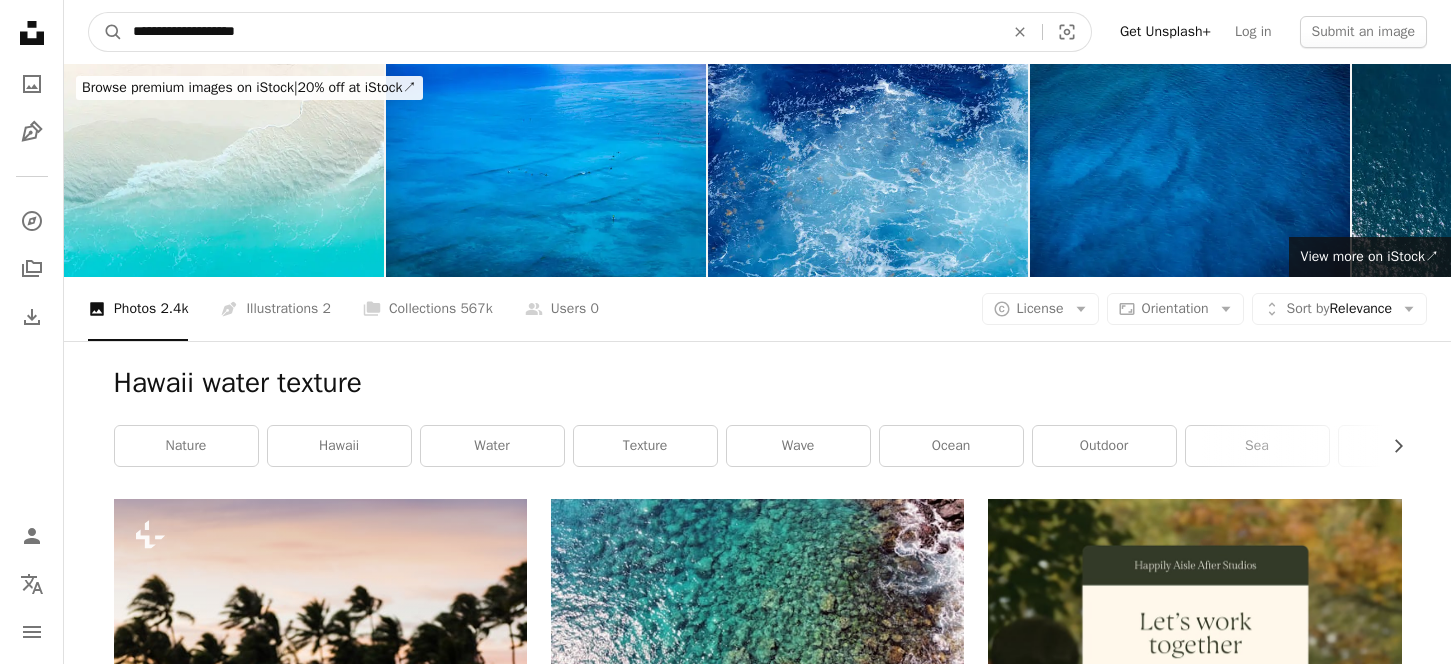 drag, startPoint x: 346, startPoint y: 38, endPoint x: -21, endPoint y: 19, distance: 367.4915 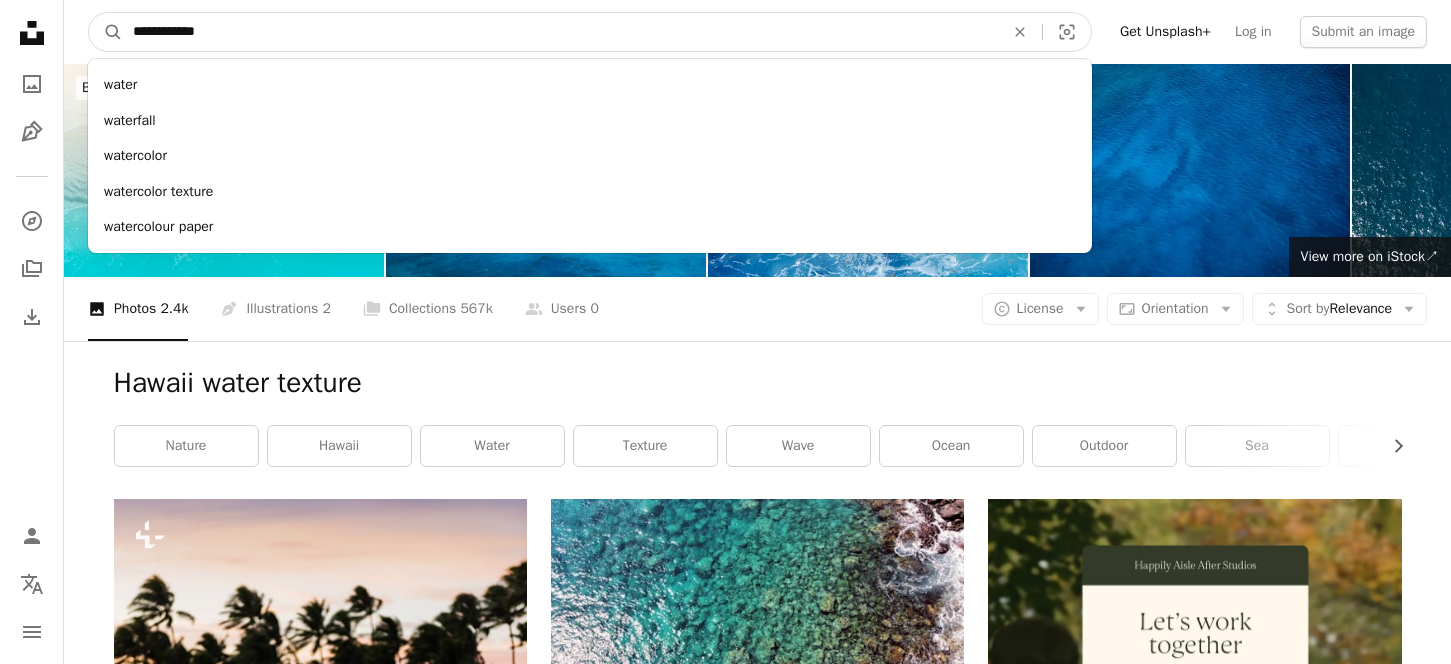 type on "**********" 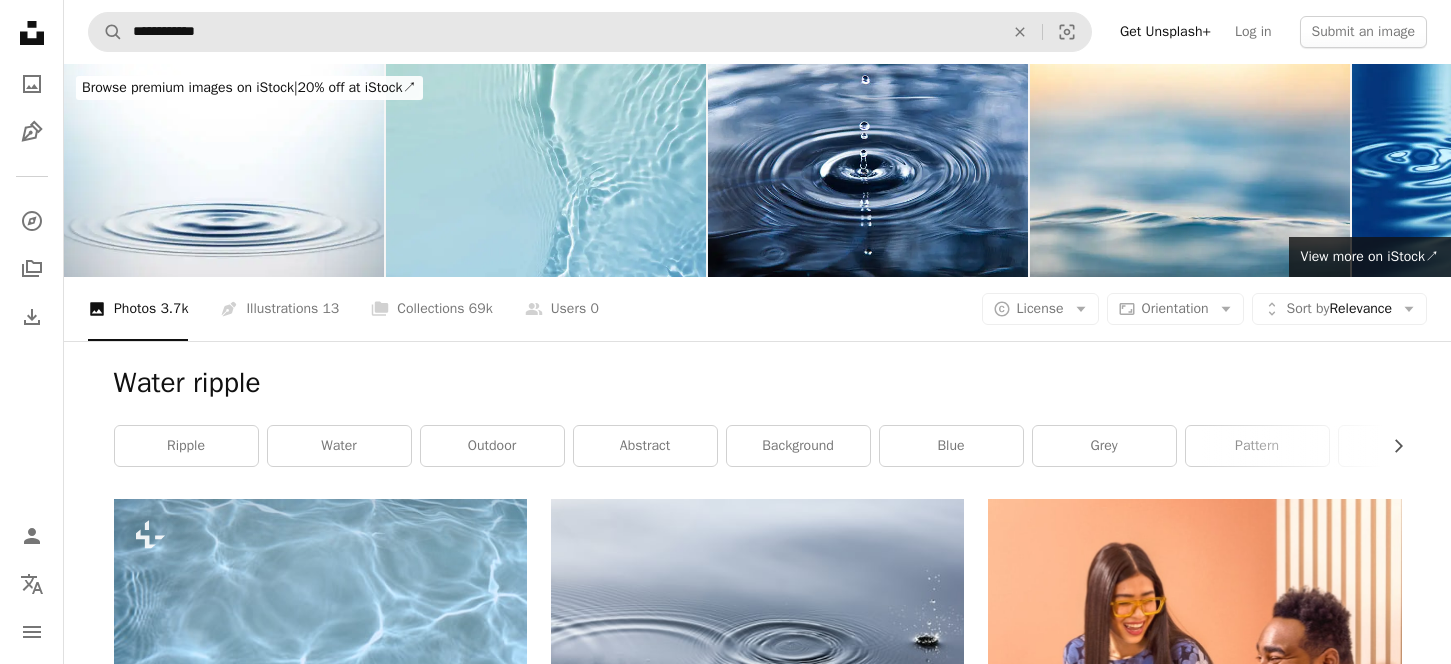 scroll, scrollTop: 0, scrollLeft: 0, axis: both 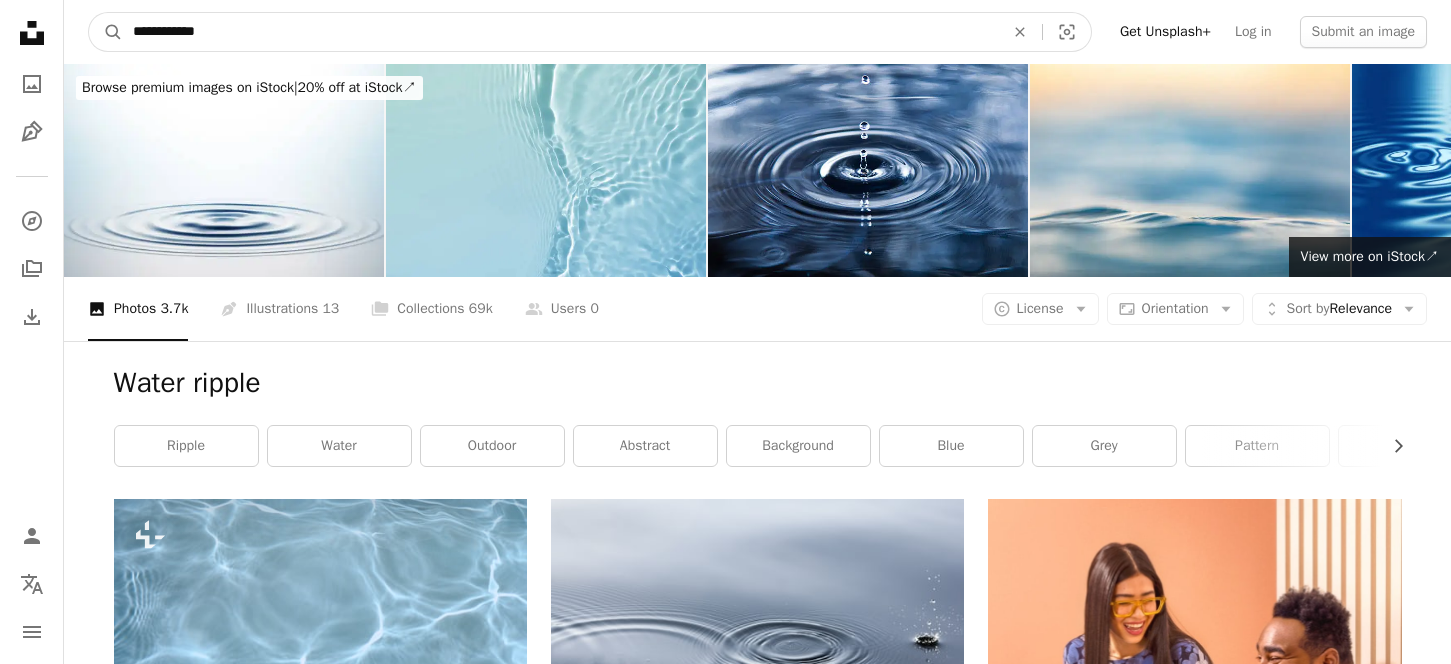 click on "**********" at bounding box center [560, 32] 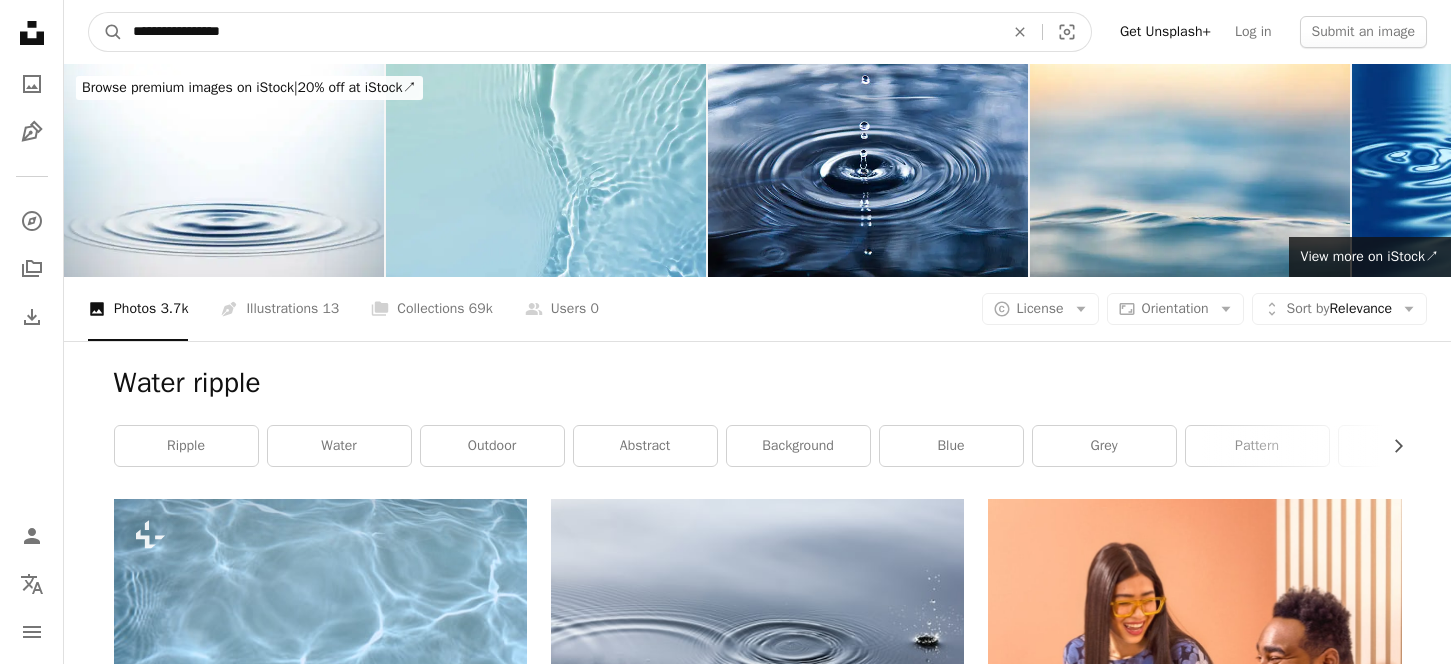 type on "**********" 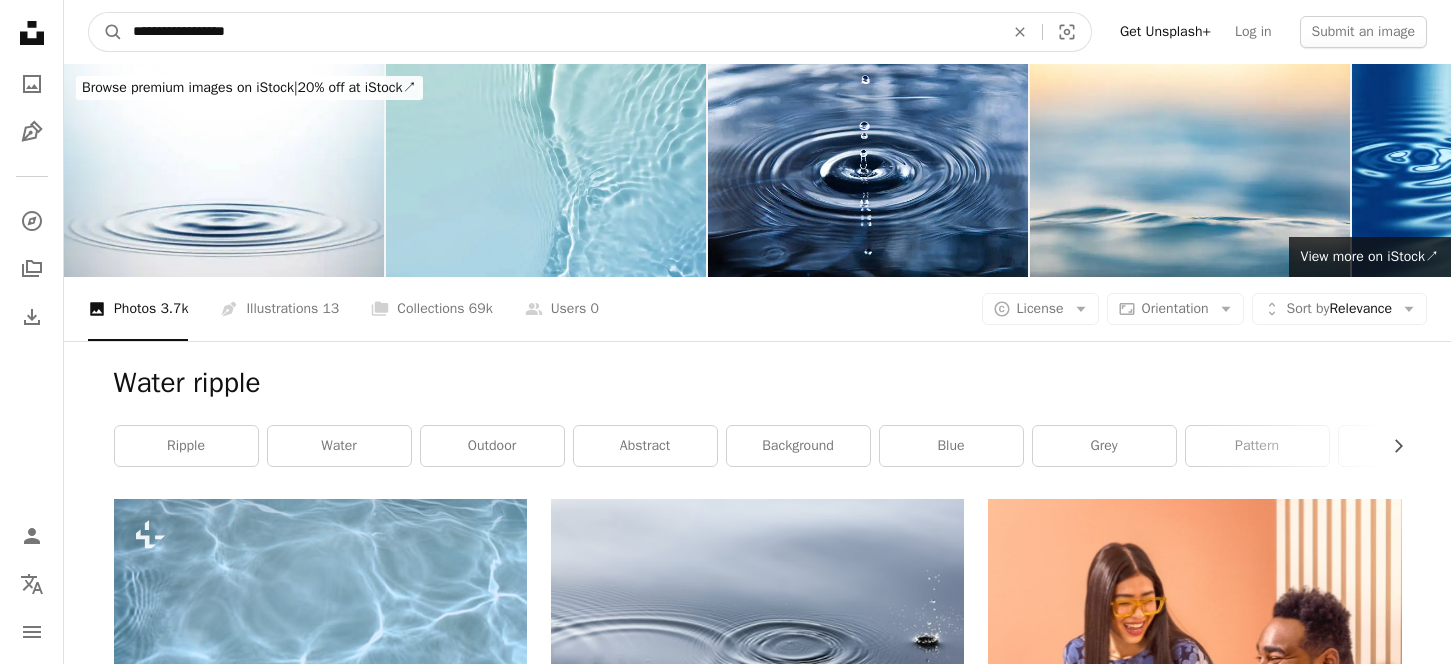 click on "A magnifying glass" at bounding box center (106, 32) 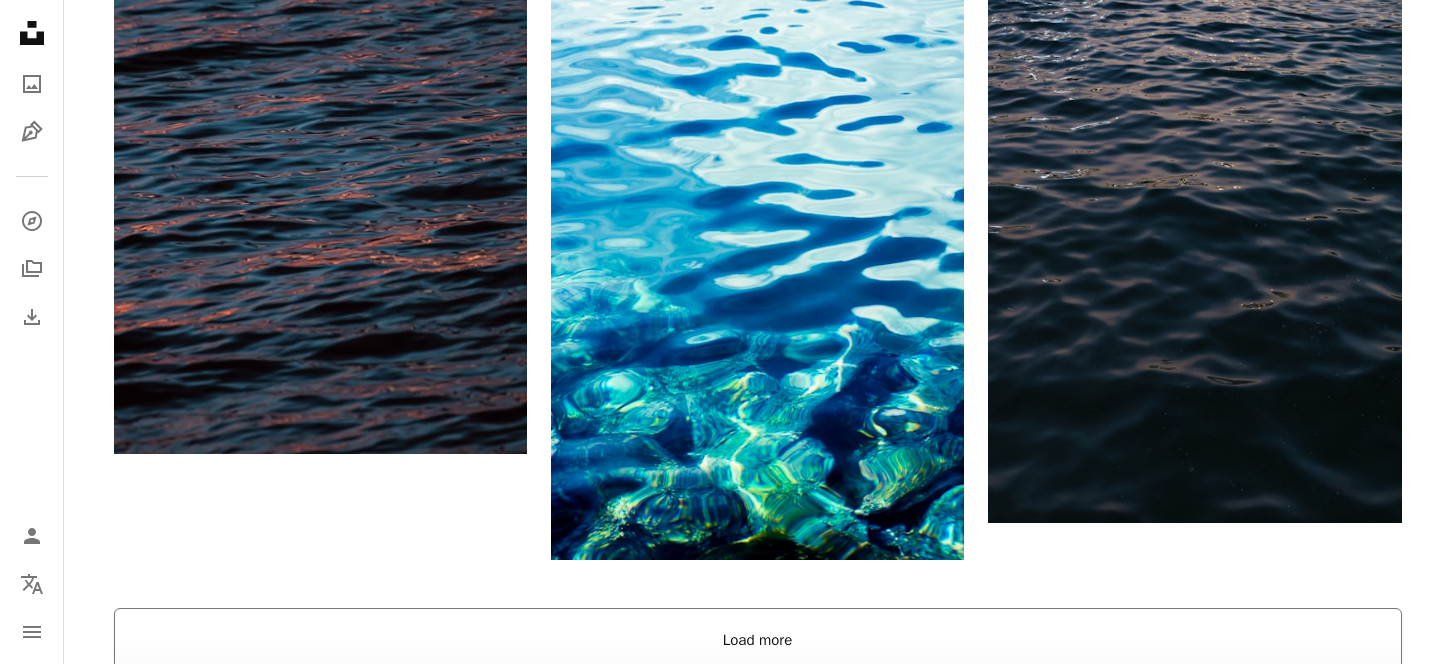 scroll, scrollTop: 3377, scrollLeft: 0, axis: vertical 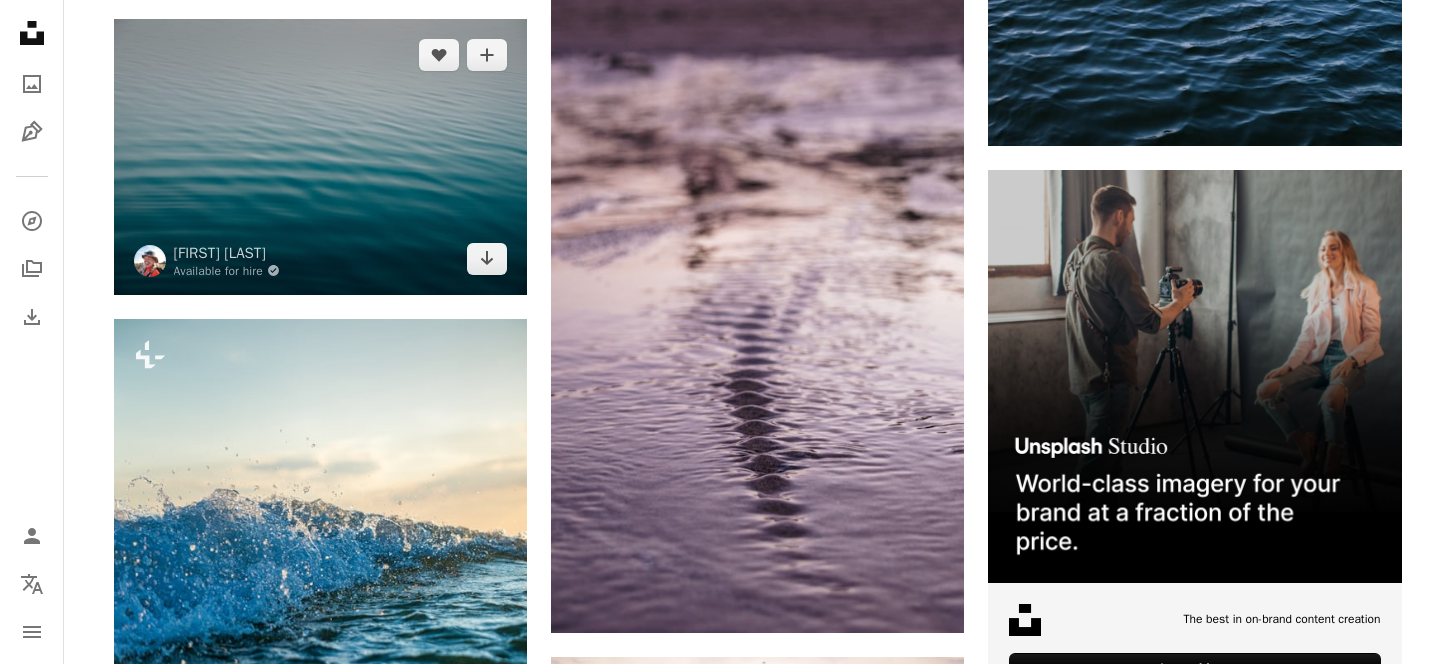 click at bounding box center [320, 156] 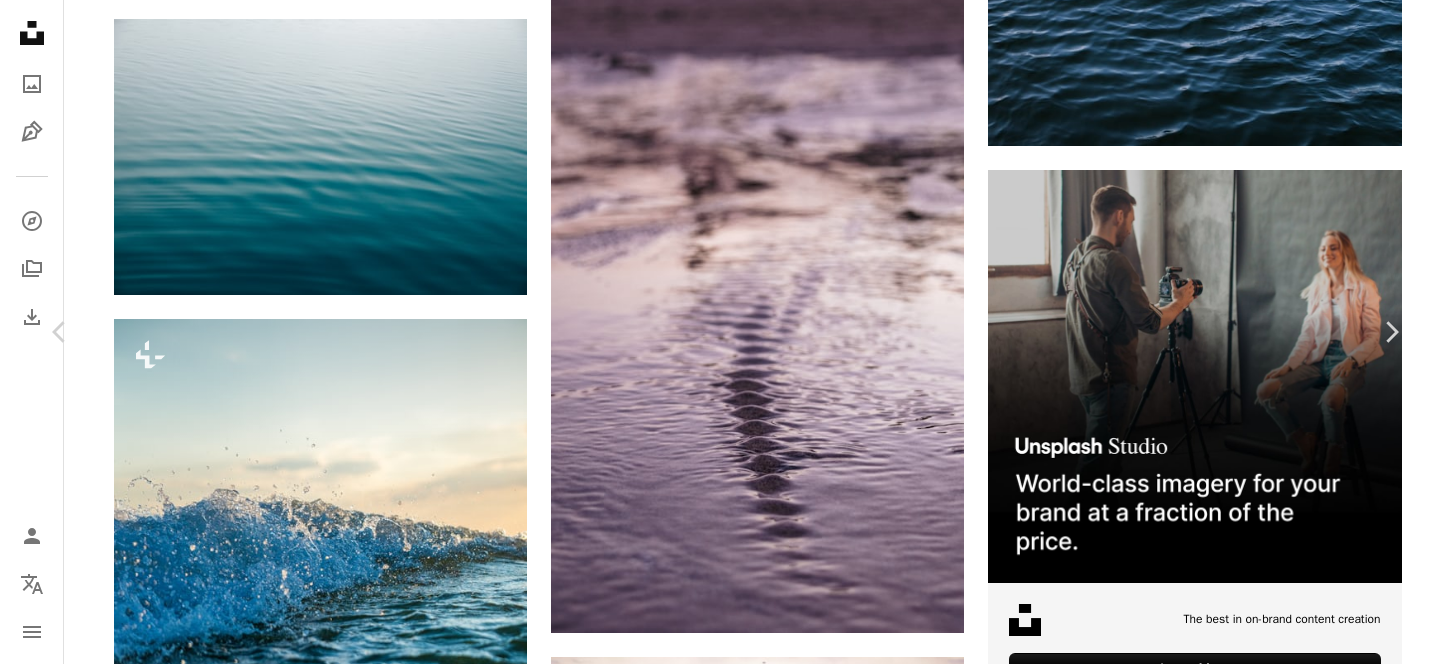 click on "Download free" at bounding box center [1217, 3098] 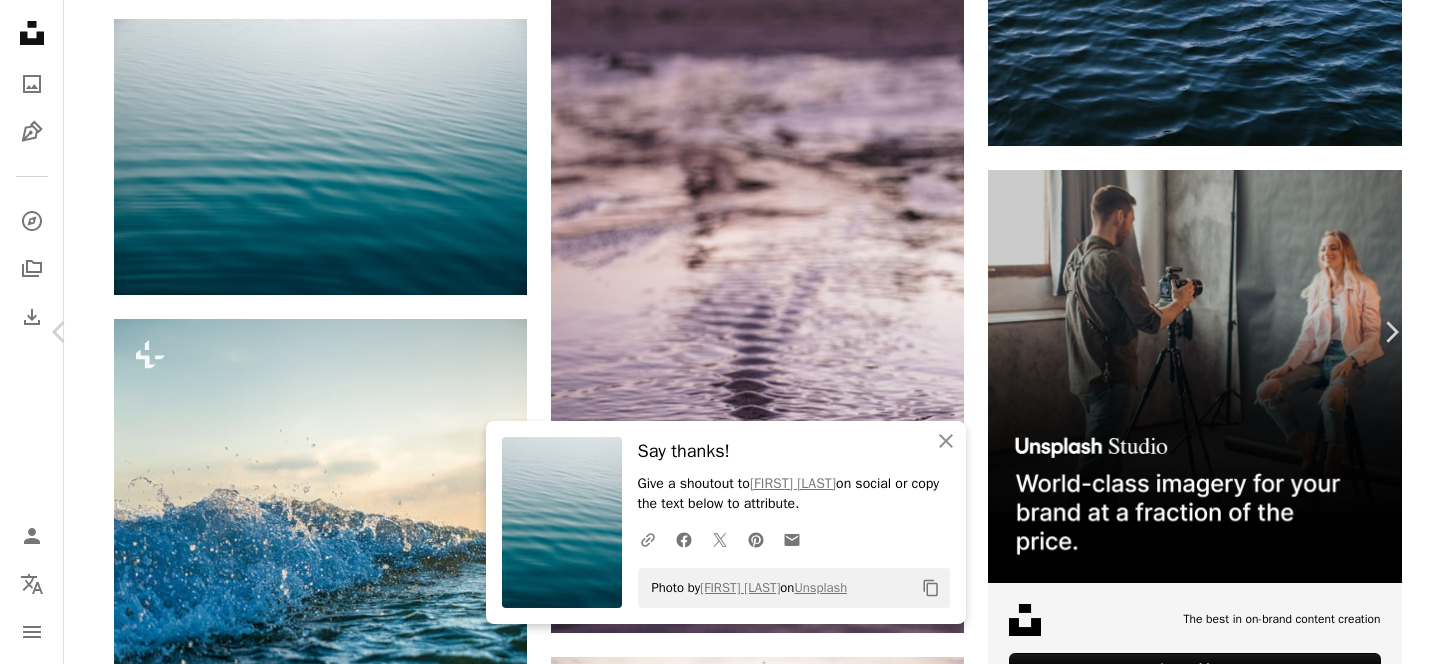 scroll, scrollTop: 7272, scrollLeft: 0, axis: vertical 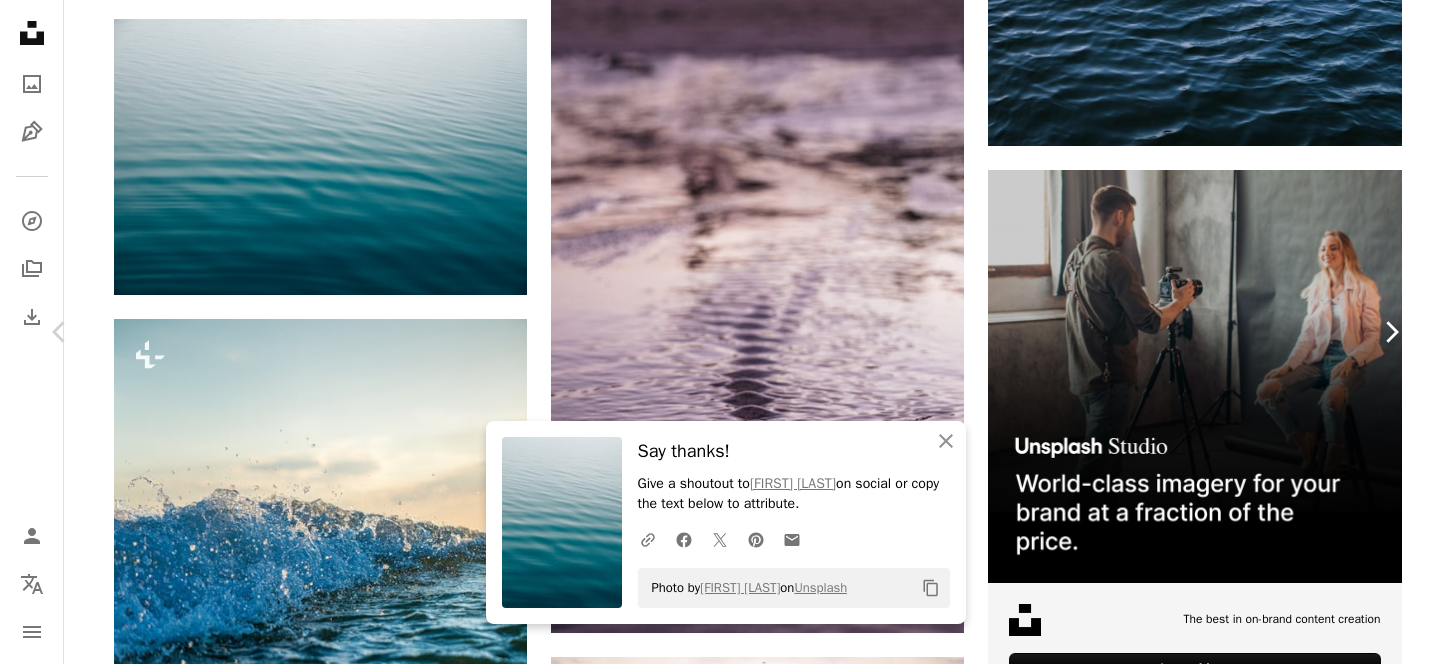 click on "Chevron right" 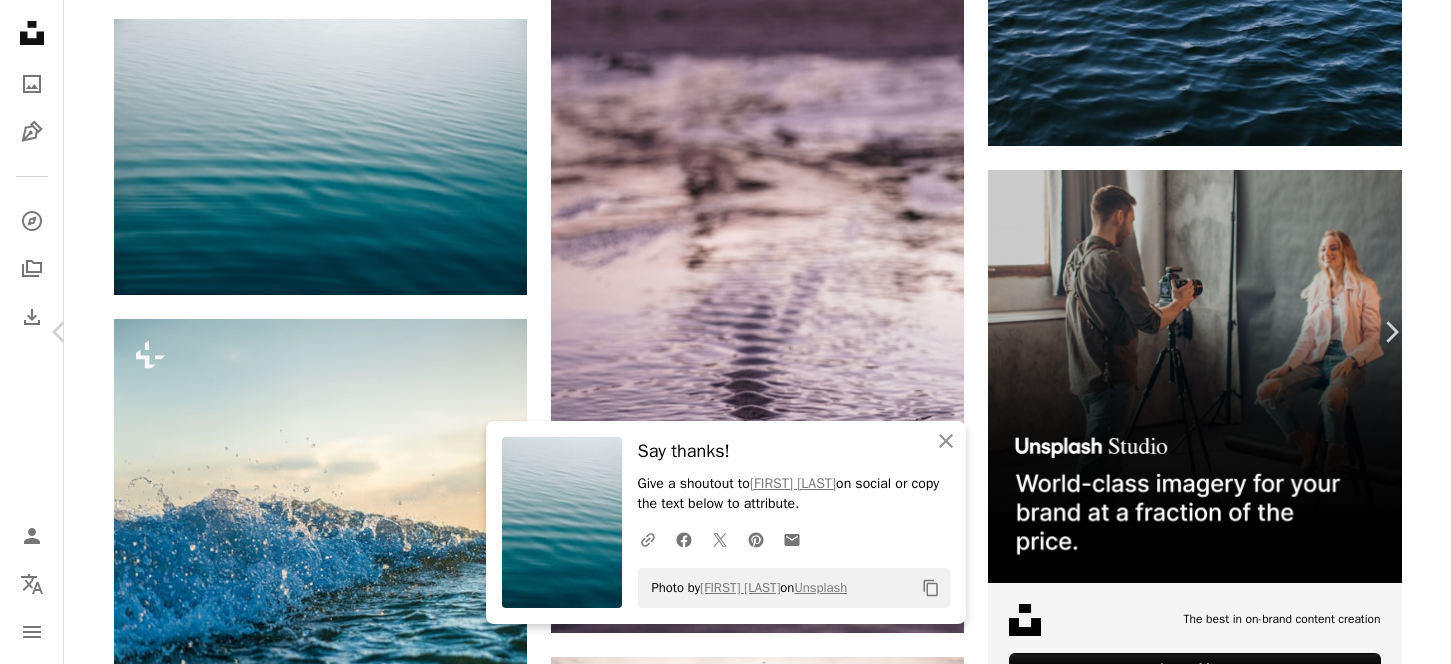 scroll, scrollTop: 517, scrollLeft: 0, axis: vertical 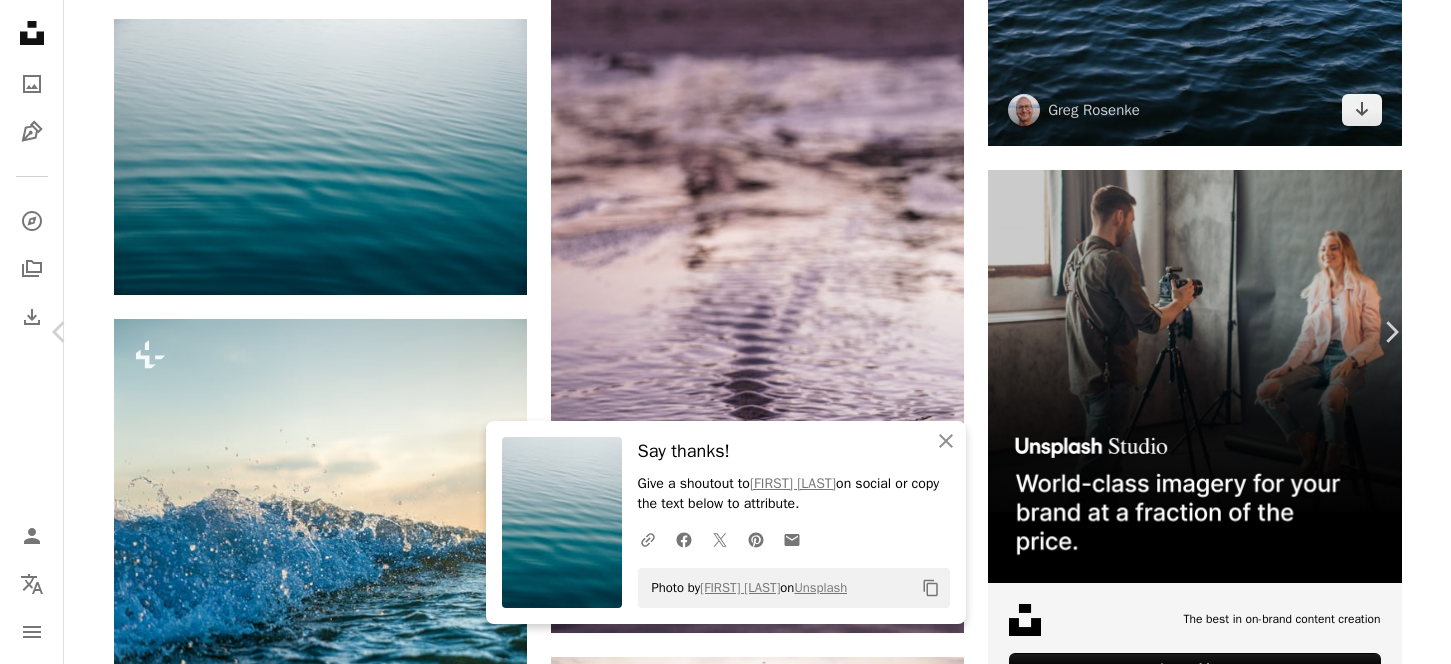 click on "An X shape Chevron left Chevron right An X shape Close Say thanks! Give a shoutout to  [FIRST] [LAST]  on social or copy the text below to attribute. A URL sharing icon (chains) Facebook icon X (formerly Twitter) icon Pinterest icon An envelope Photo by  [FIRST] [LAST]  on  Unsplash
Copy content [FIRST] [LAST] Available for hire A checkmark inside of a circle A heart A plus sign Download free Chevron down Zoom in Views [NUMBER] Downloads [NUMBER] Featured in Color Theory ,  Textures ,  Spirituality A forward-right arrow Share Info icon Info More Actions Trending sea background with ripples from waves on the water A map marker [COUNTRY] Calendar outlined Published on  [MONTH] [DAY], [YEAR] Camera [CAMERA_MAKE], [CAMERA_MODEL] Safety Free to use under the  Unsplash License wallpaper background texture sea pattern backdrop water background water wallpaper ripple trend sea waves trendy sea wallpaper sea texture grey [COUNTRY] outdoors Backgrounds Browse premium related images on iStock  |  Save [PERCENTAGE]% with code UNSPLASH20  ↗ [INITIALS]" at bounding box center [725, 3383] 